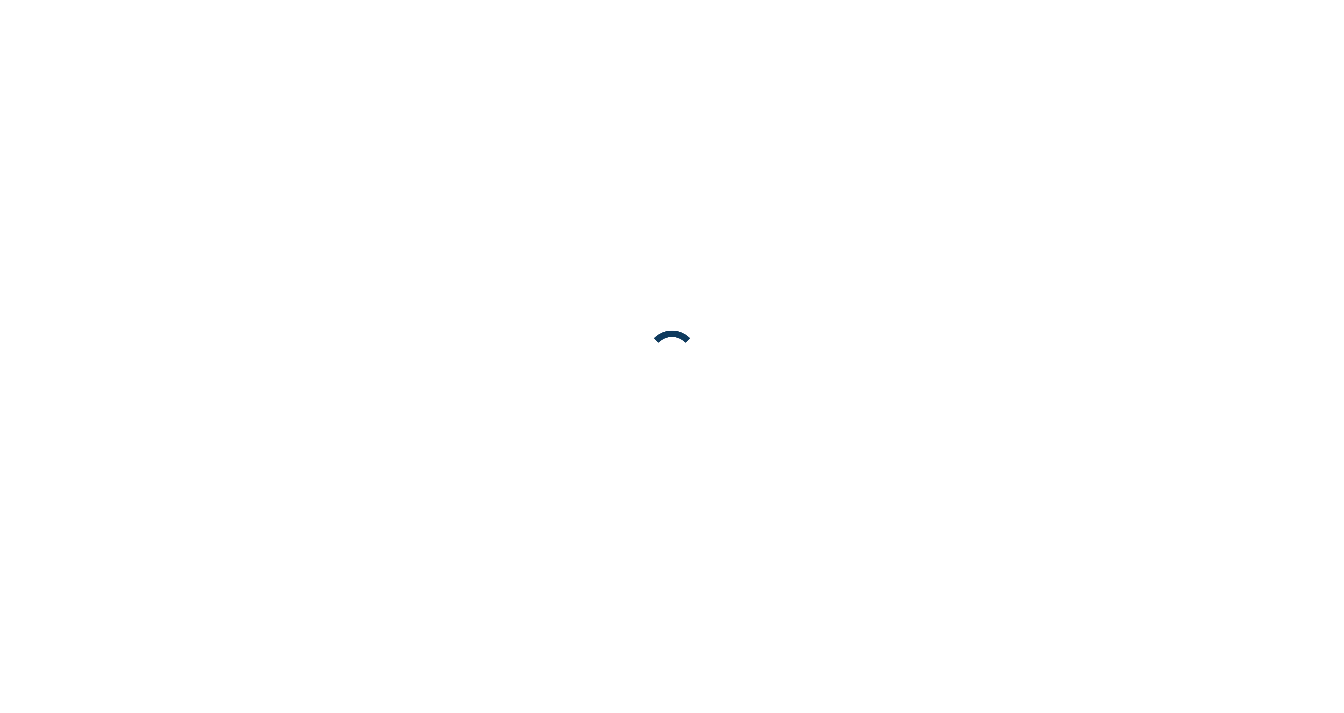 scroll, scrollTop: 0, scrollLeft: 0, axis: both 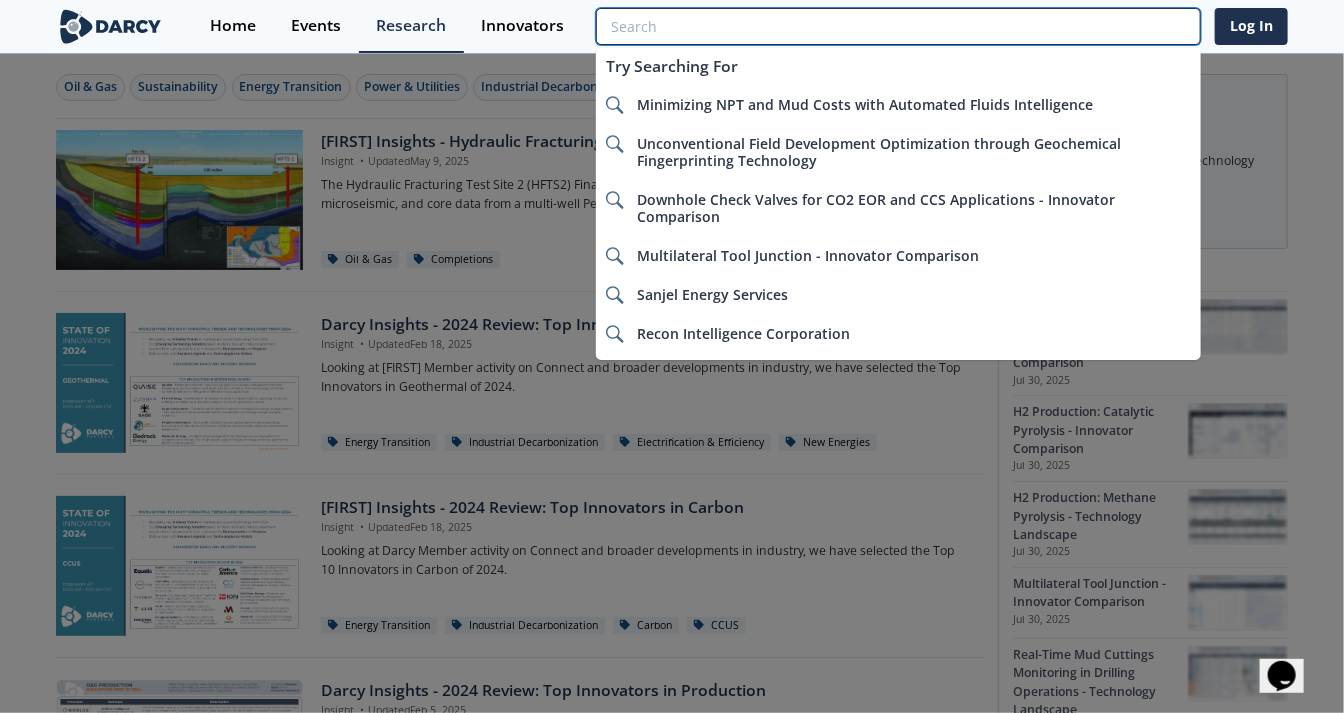 click at bounding box center (898, 26) 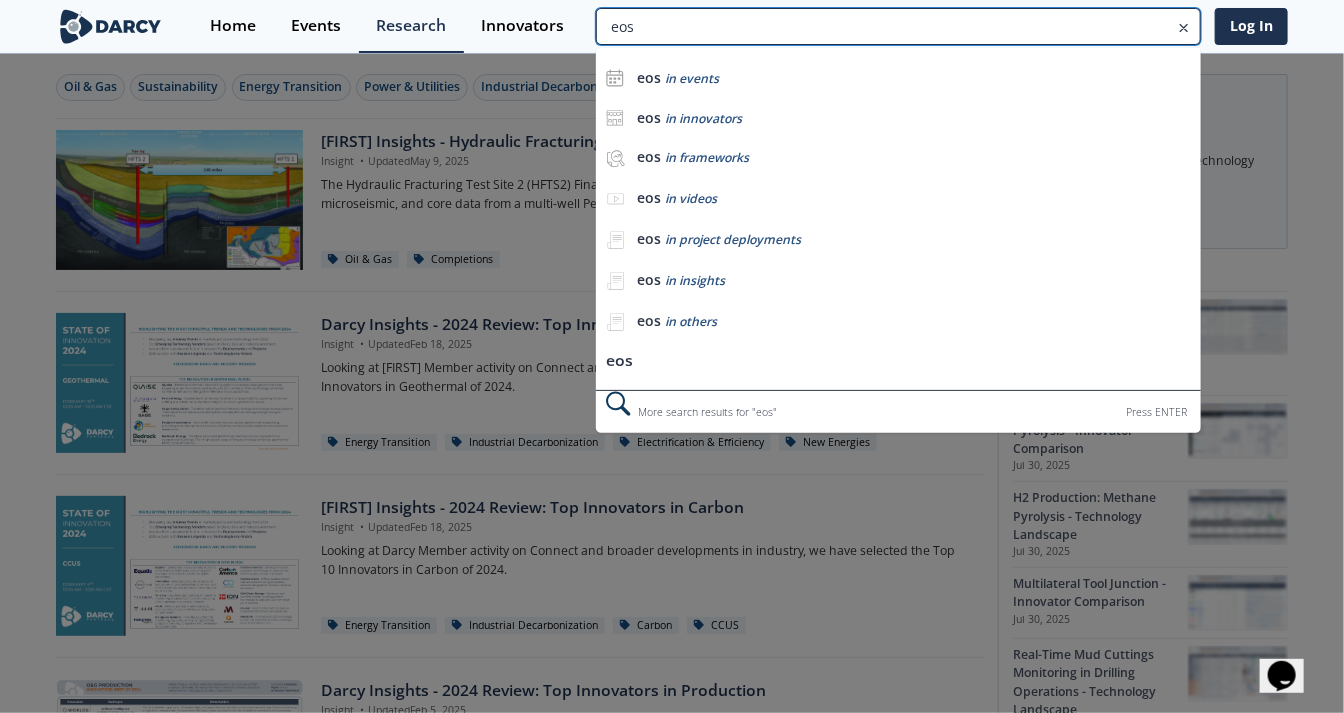 type on "eos" 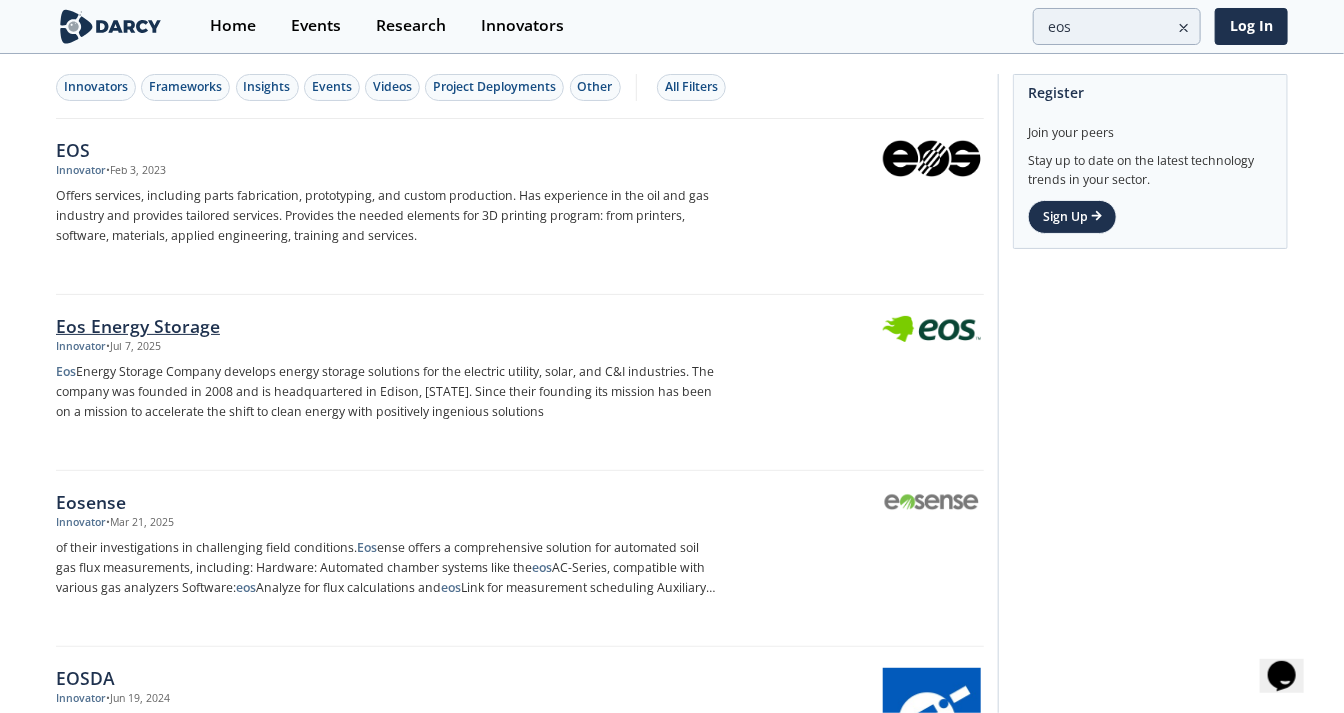 click on "Eos Energy Storage
Innovator
• Jul 7, 2025
Eos  Energy Storage develops energy storage solutions for the electric utility, solar, and C&I industries. The company was founded in 2008 and is headquartered in Edison, [STATE]. Since their founding its mission has been on a mission to accelerate the shift to clean energy with positively ingenious solutions" at bounding box center [520, 383] 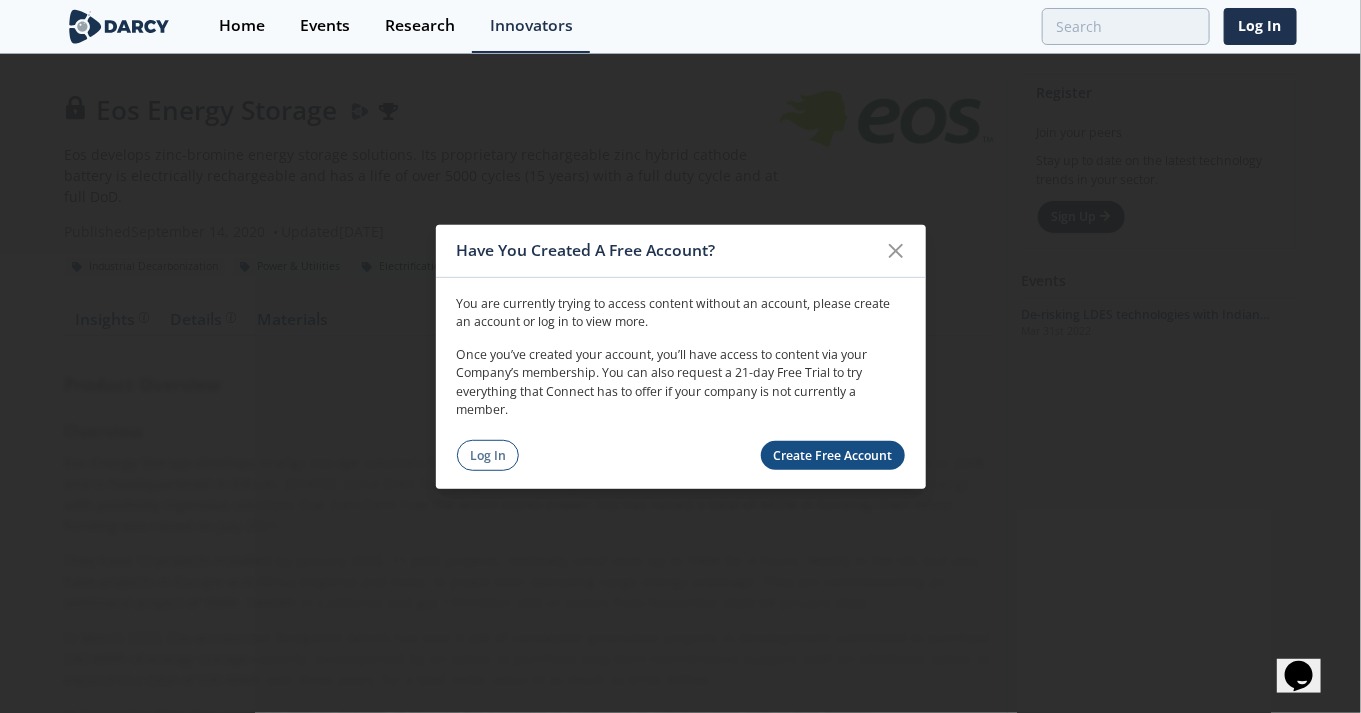 click on "Log In" at bounding box center (488, 455) 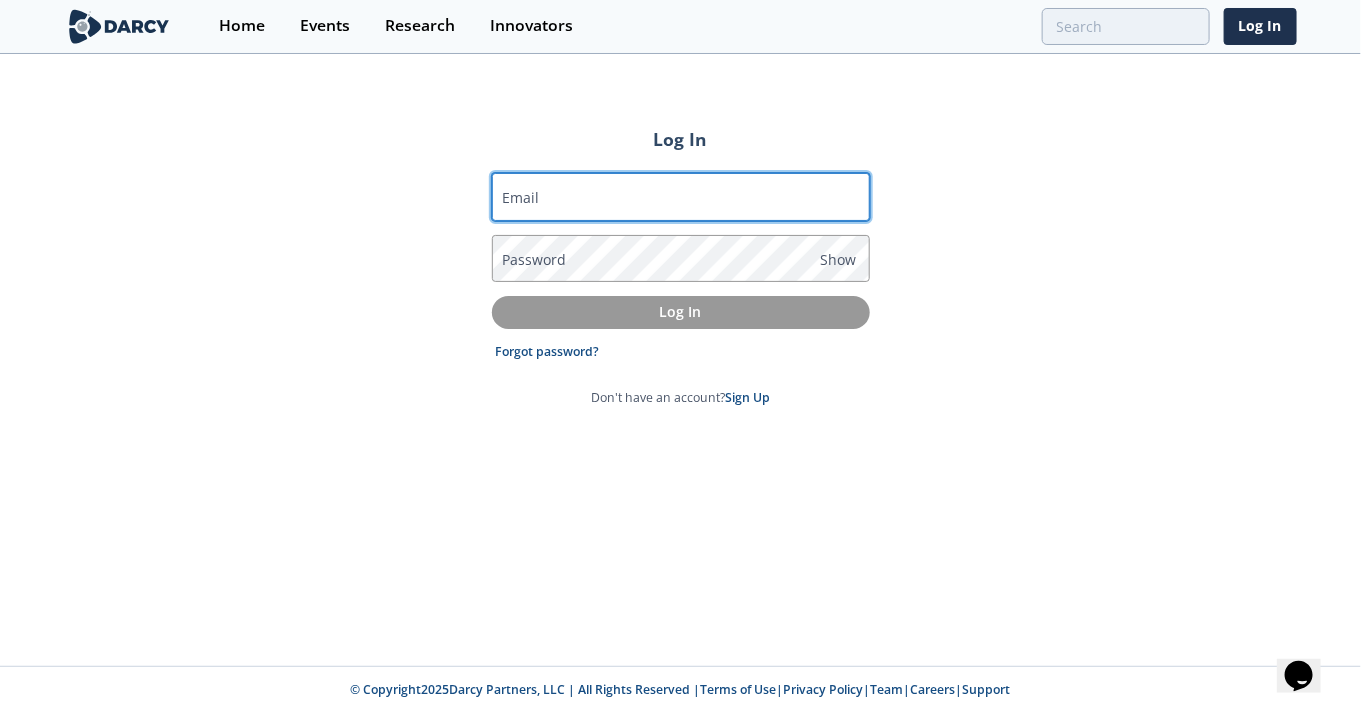 drag, startPoint x: 610, startPoint y: 174, endPoint x: 621, endPoint y: 210, distance: 37.64306 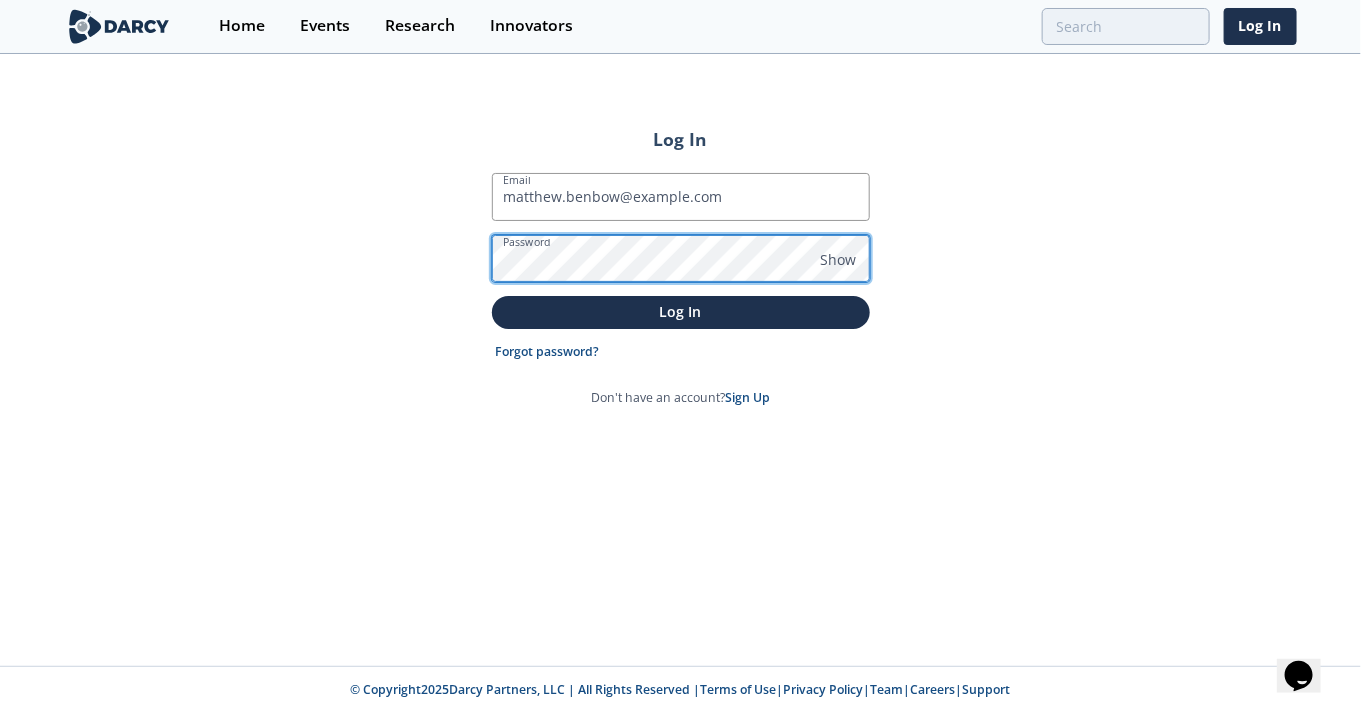 click on "Log In" at bounding box center (681, 312) 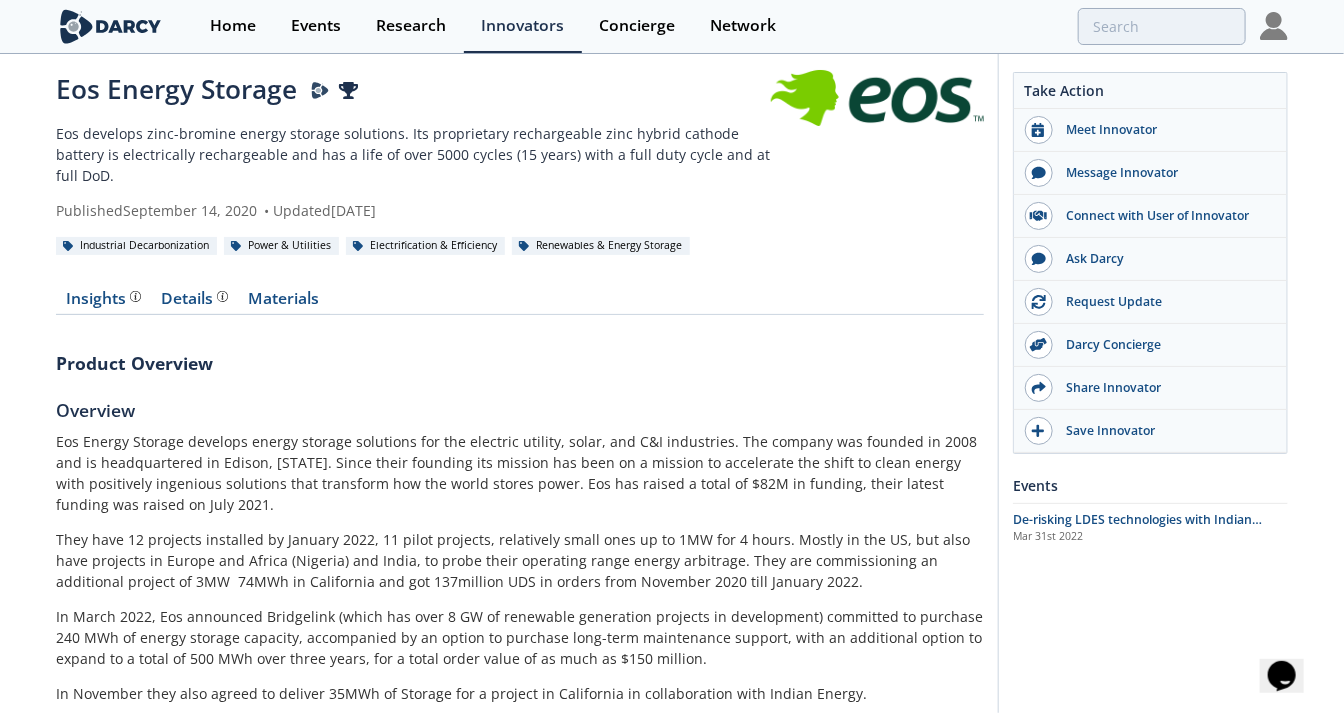 scroll, scrollTop: 0, scrollLeft: 0, axis: both 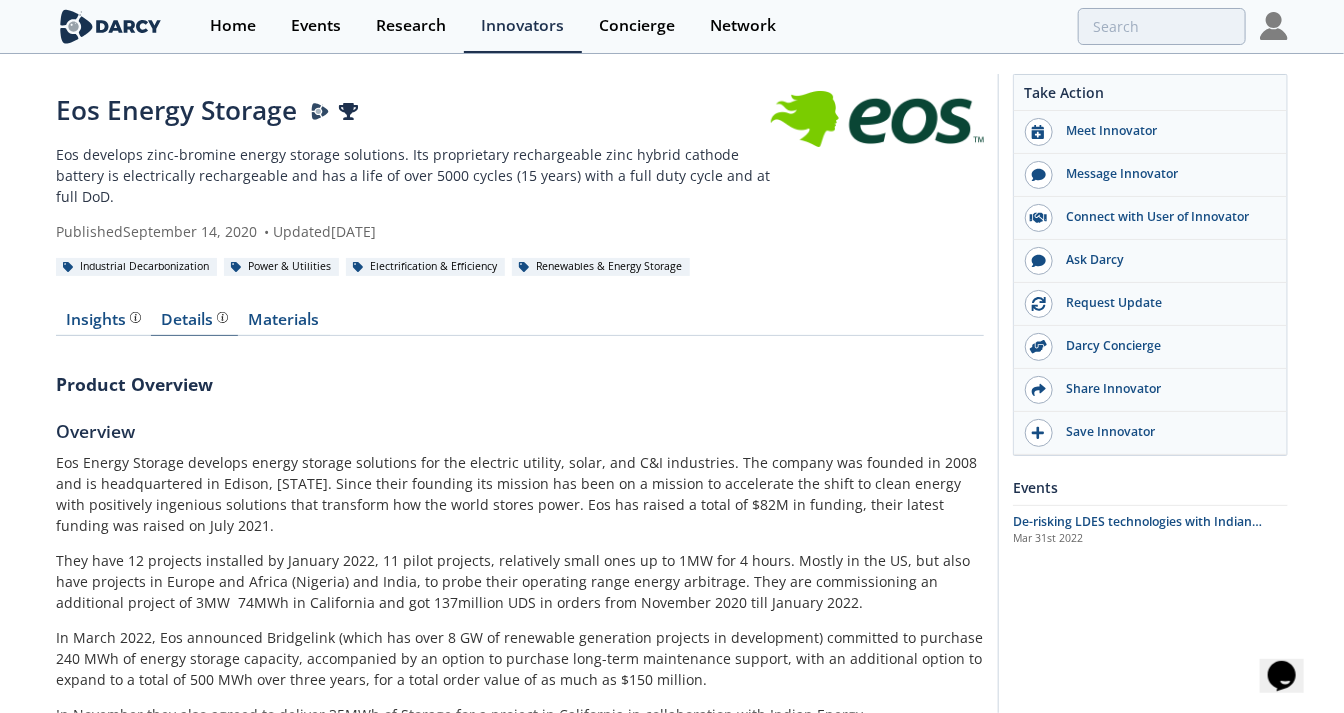 click on "Details
Product overview, business model, technology and applications as added by the Eos Energy Storage team." at bounding box center (195, 320) 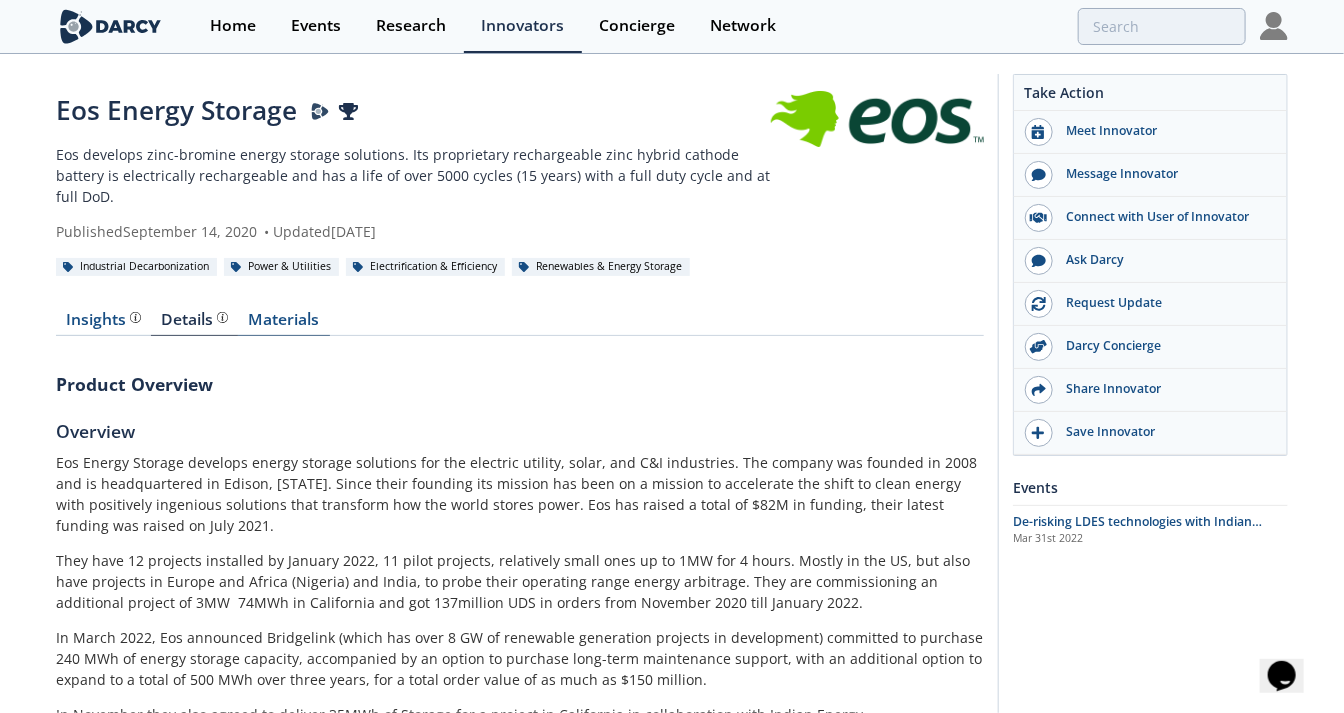 click on "Materials" at bounding box center (284, 324) 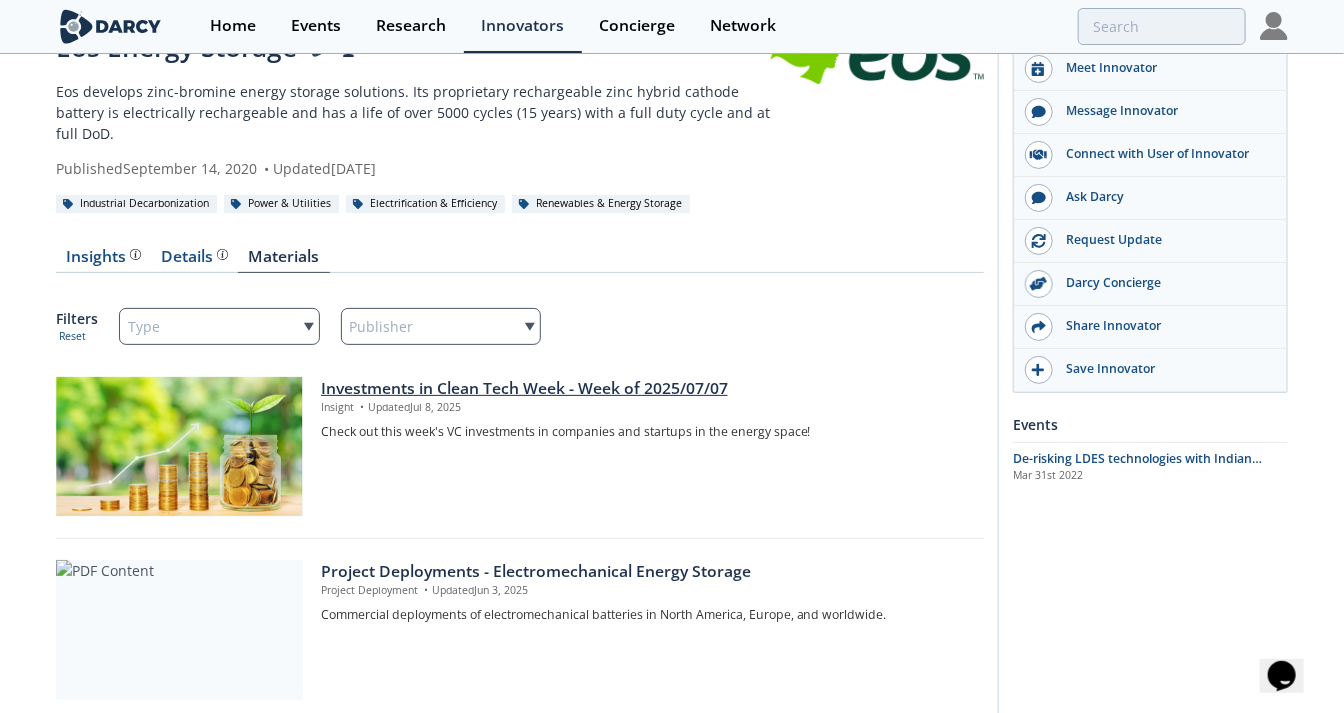 scroll, scrollTop: 0, scrollLeft: 0, axis: both 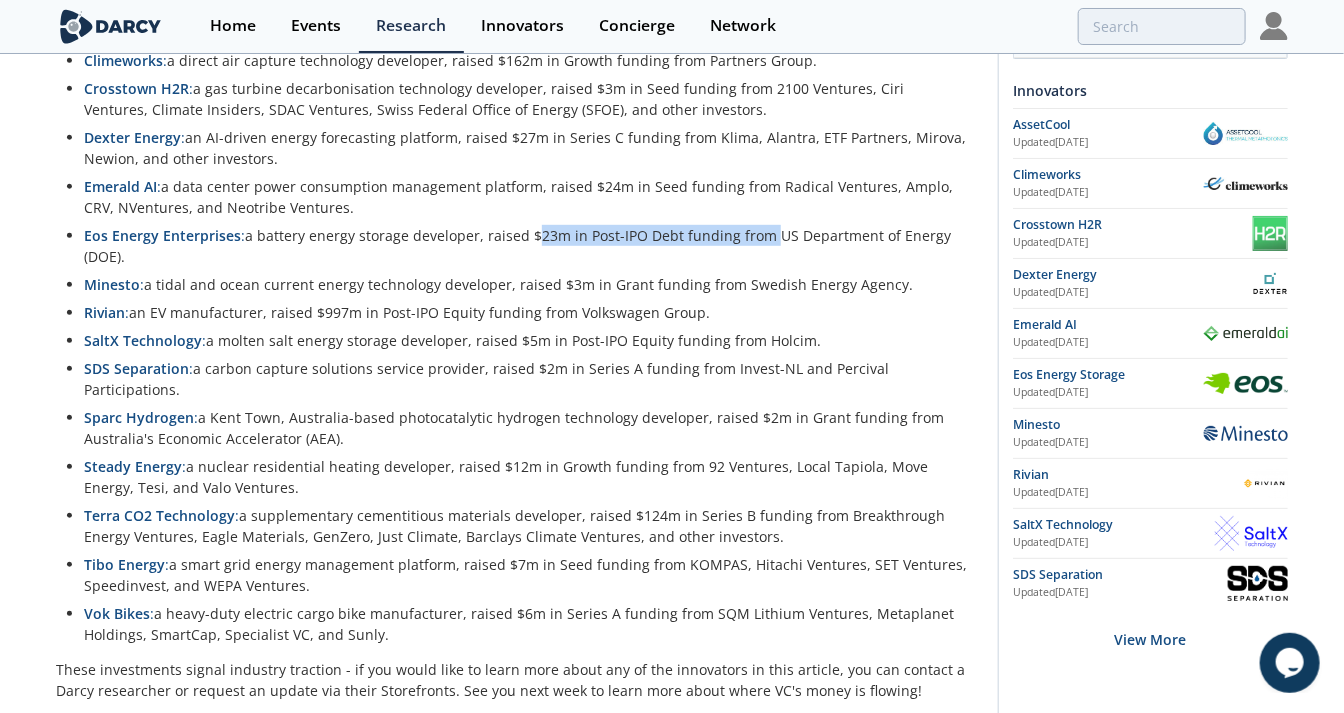drag, startPoint x: 527, startPoint y: 237, endPoint x: 761, endPoint y: 229, distance: 234.13672 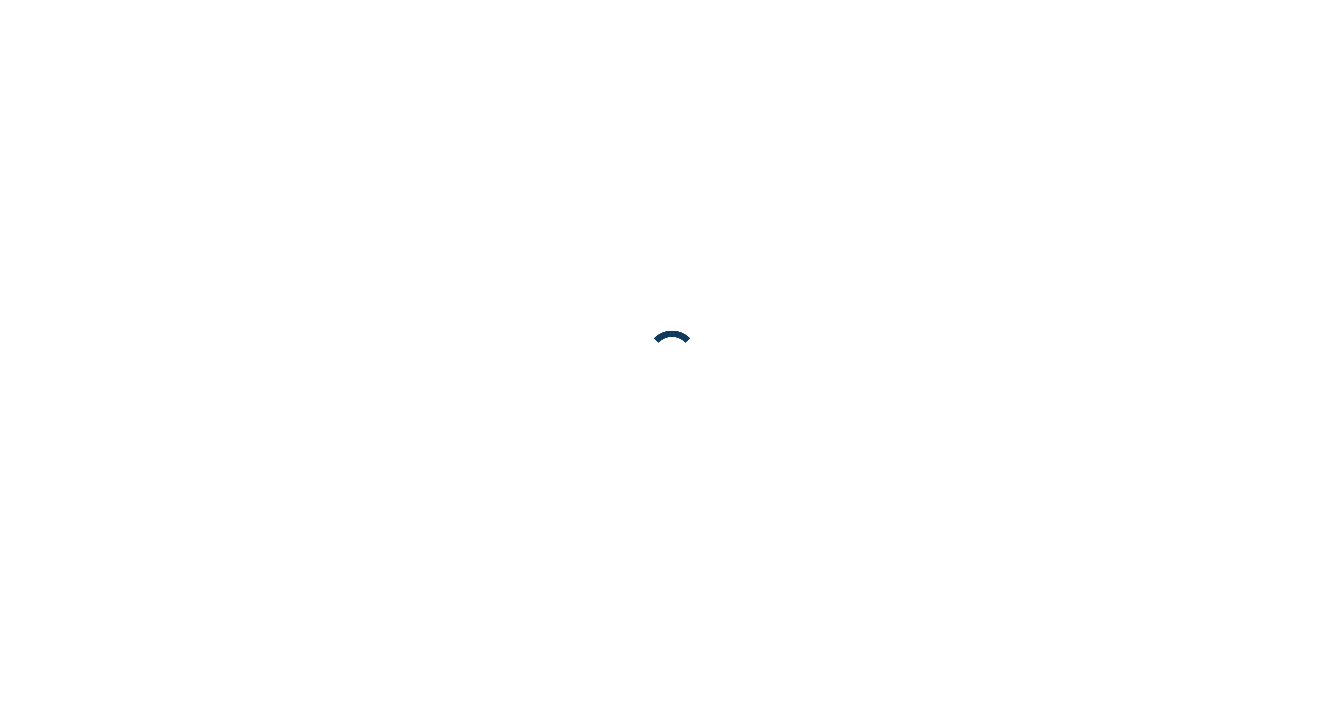 scroll, scrollTop: 0, scrollLeft: 0, axis: both 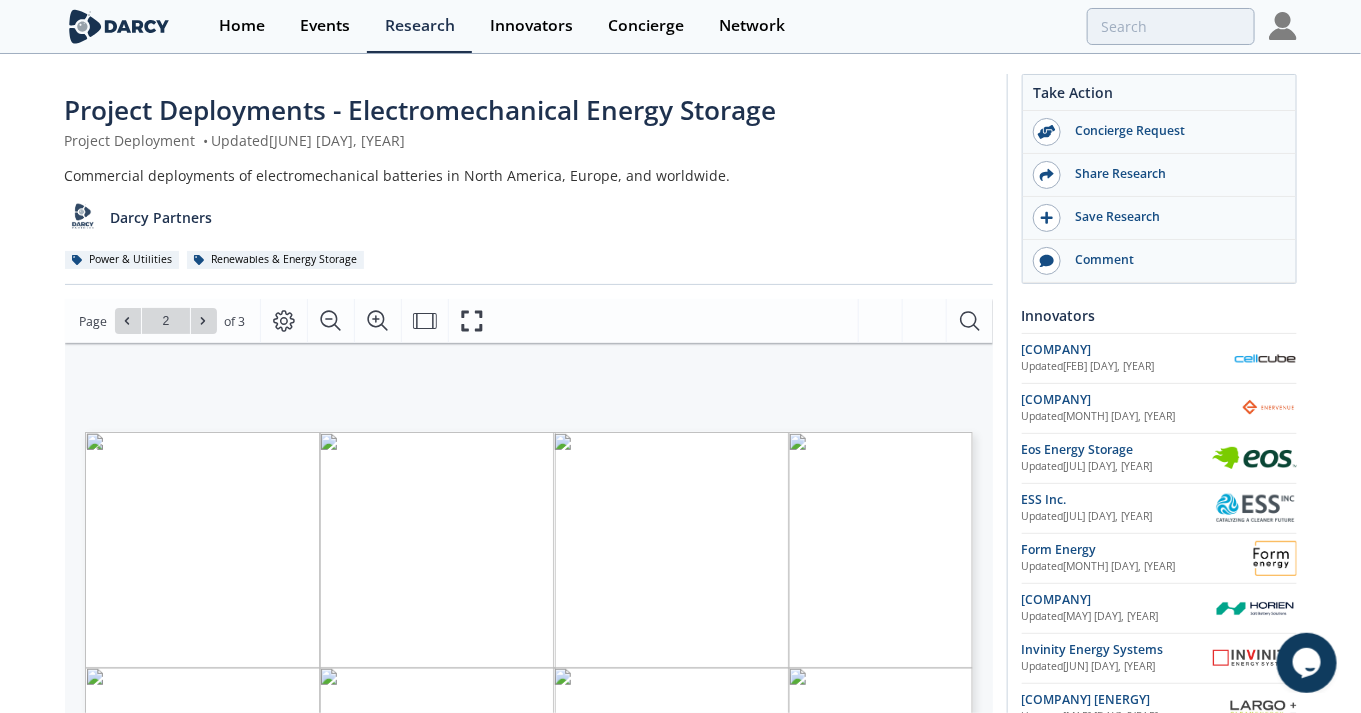 type on "1" 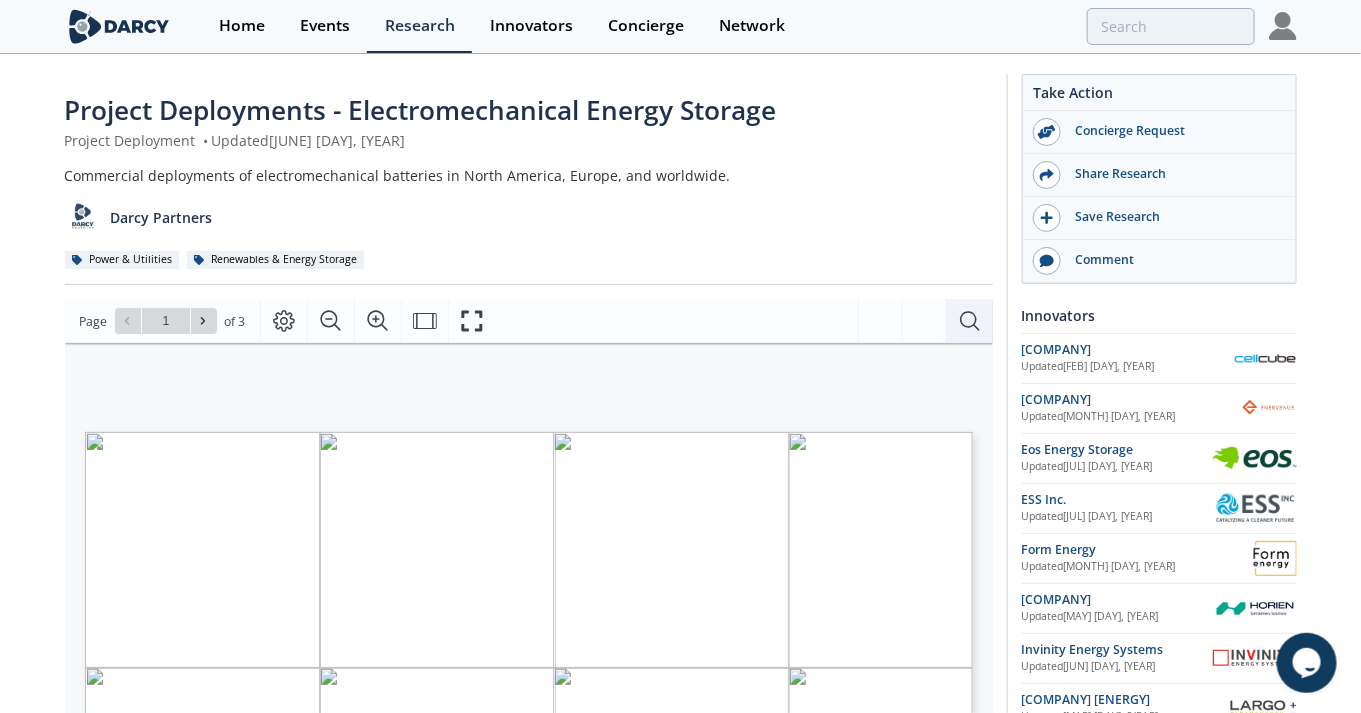 click at bounding box center [969, 321] 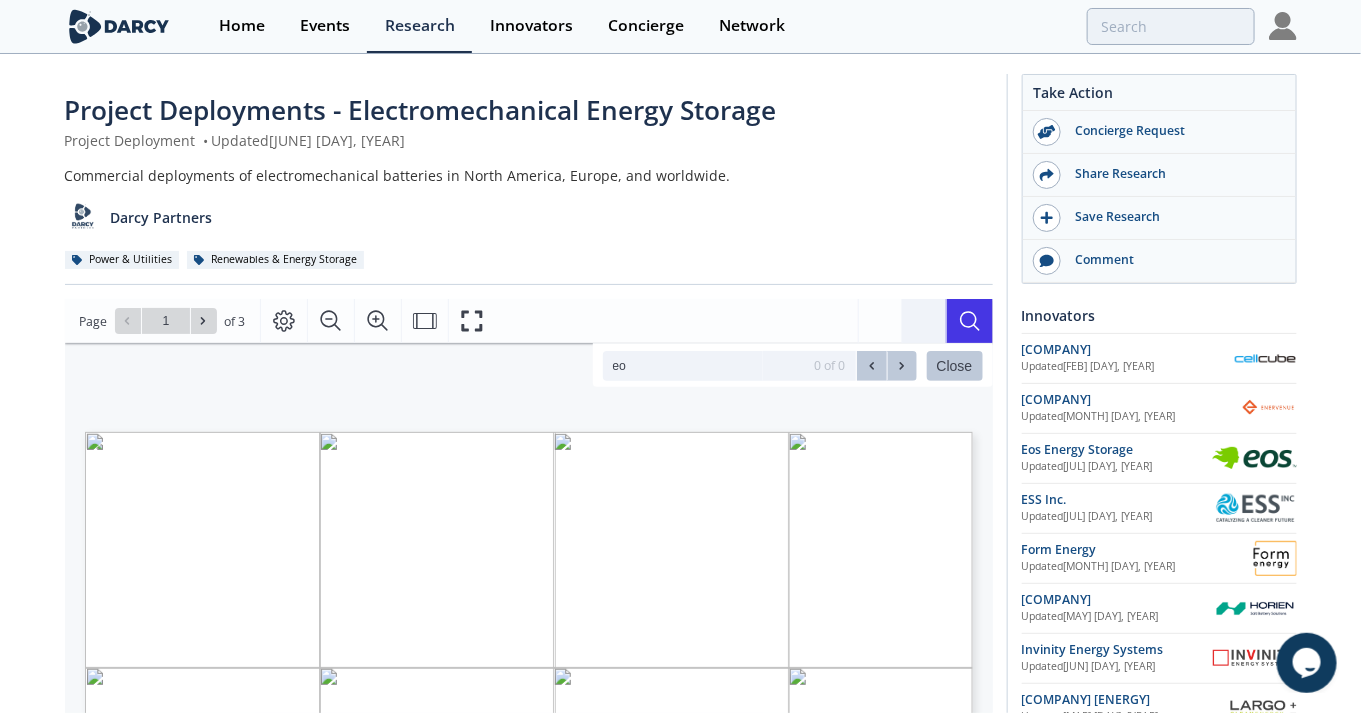 type on "eos" 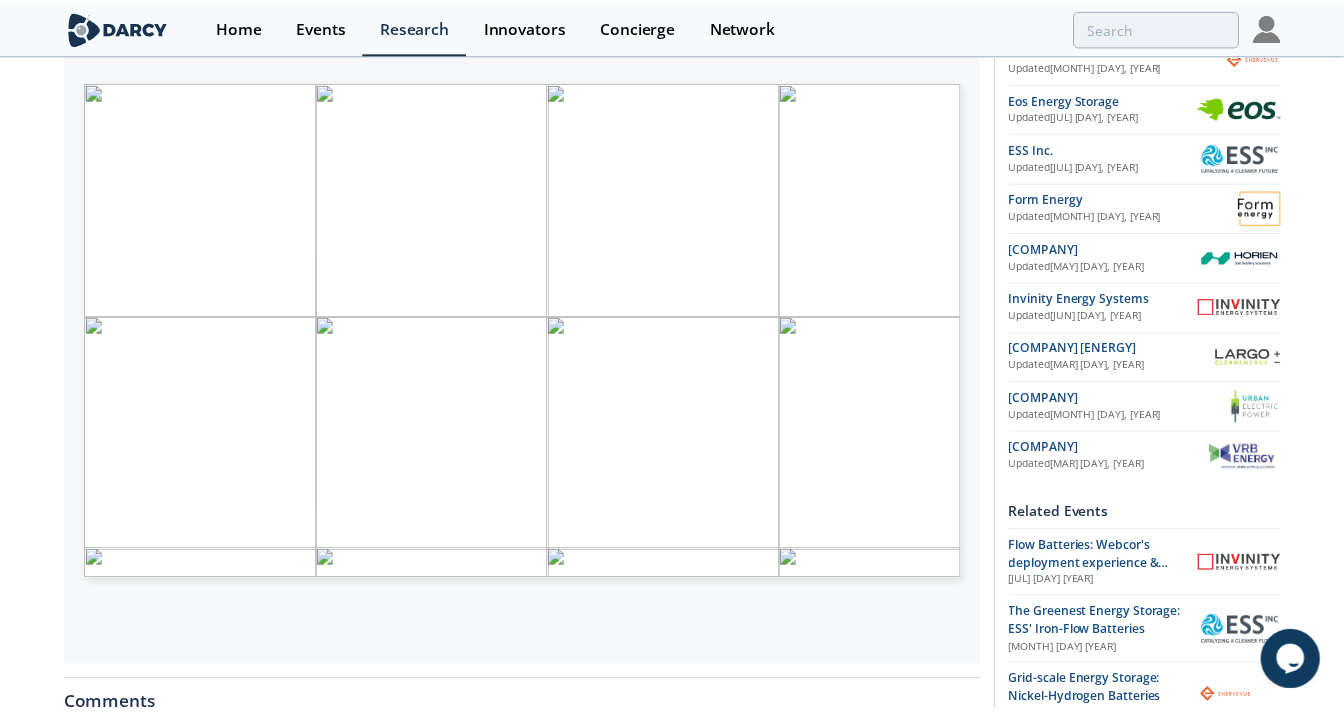 scroll, scrollTop: 333, scrollLeft: 0, axis: vertical 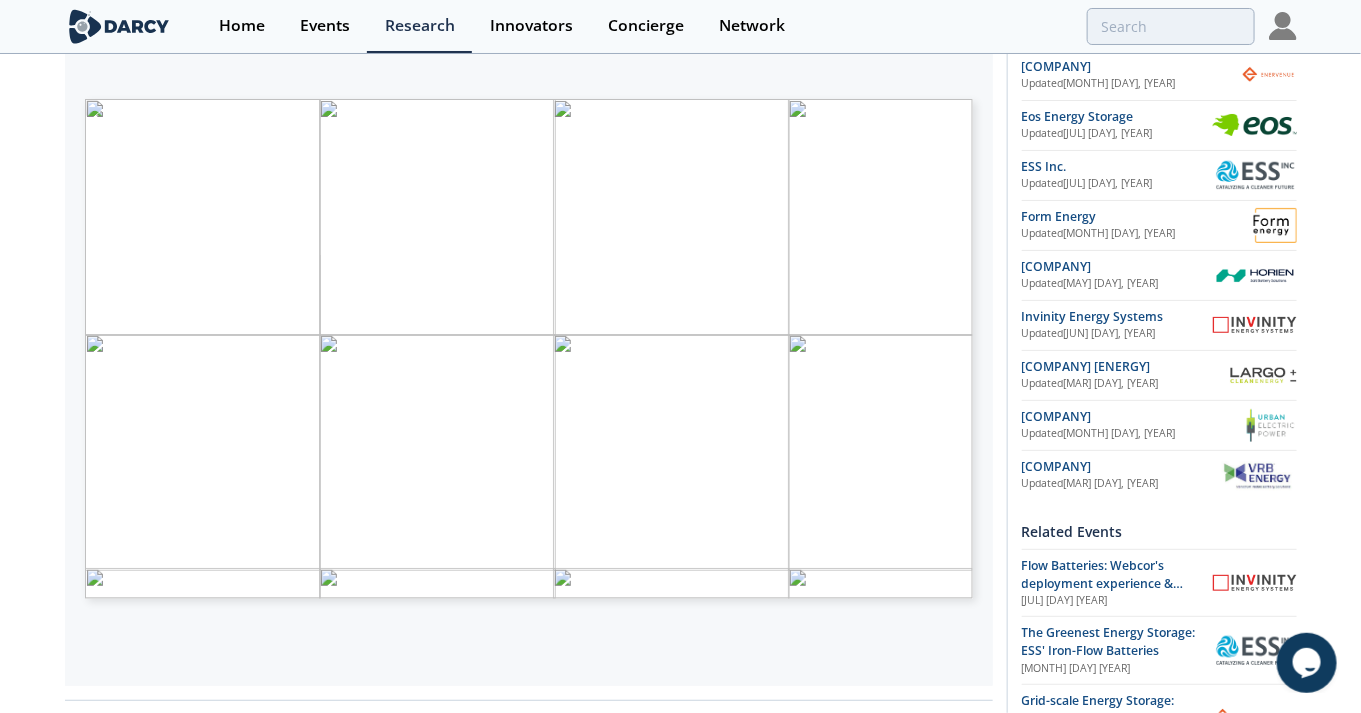 type on "1" 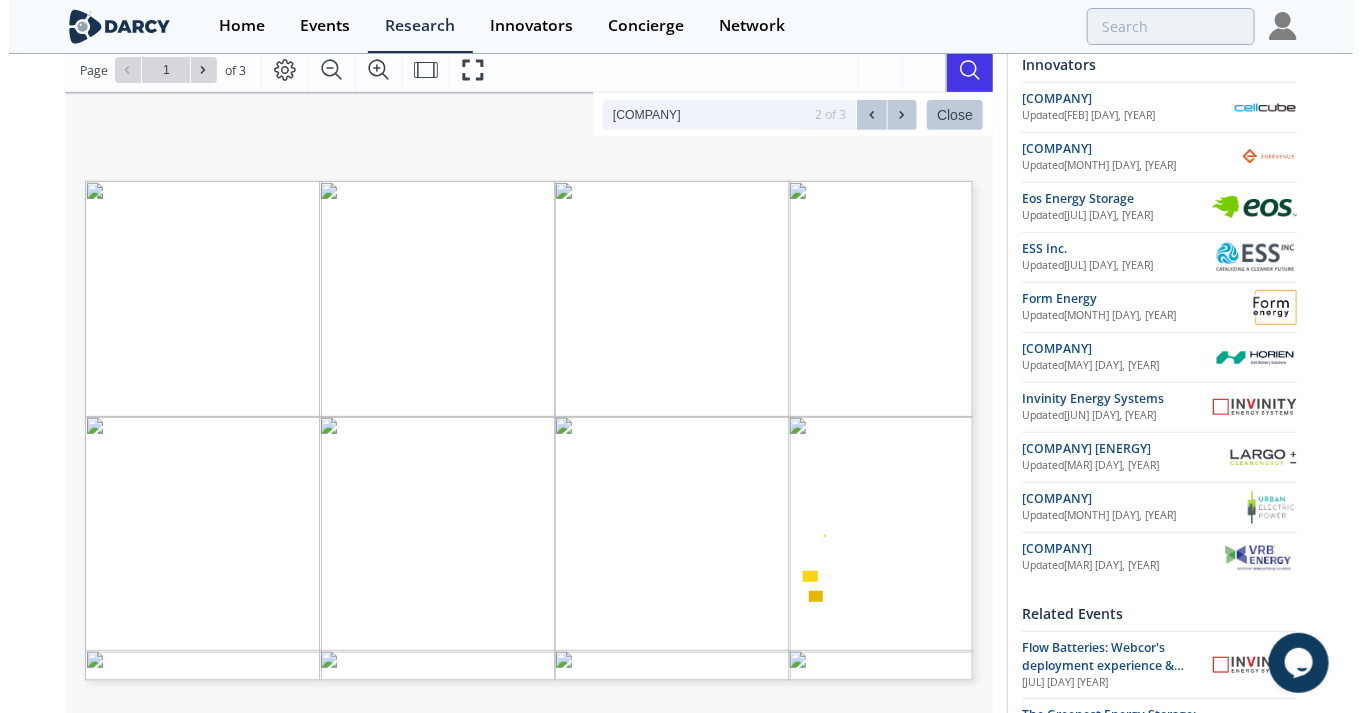 scroll, scrollTop: 222, scrollLeft: 0, axis: vertical 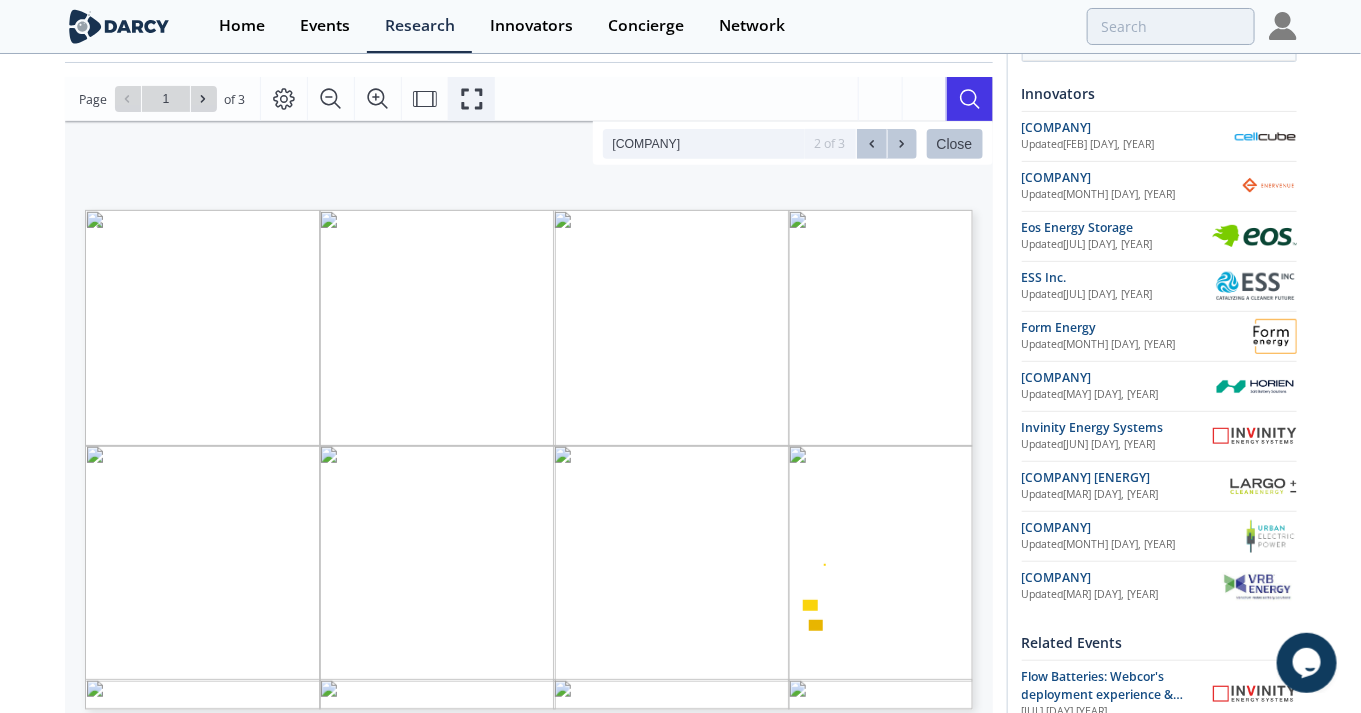 type on "eos" 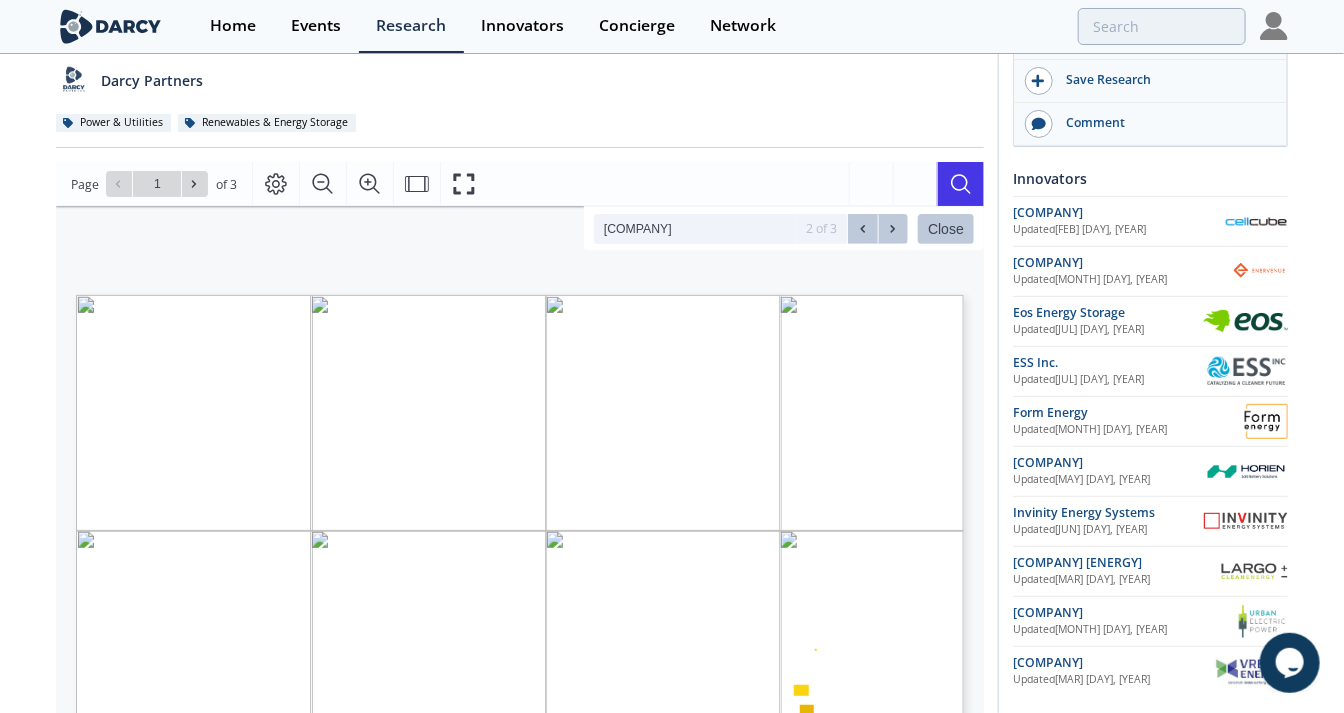 scroll, scrollTop: 222, scrollLeft: 0, axis: vertical 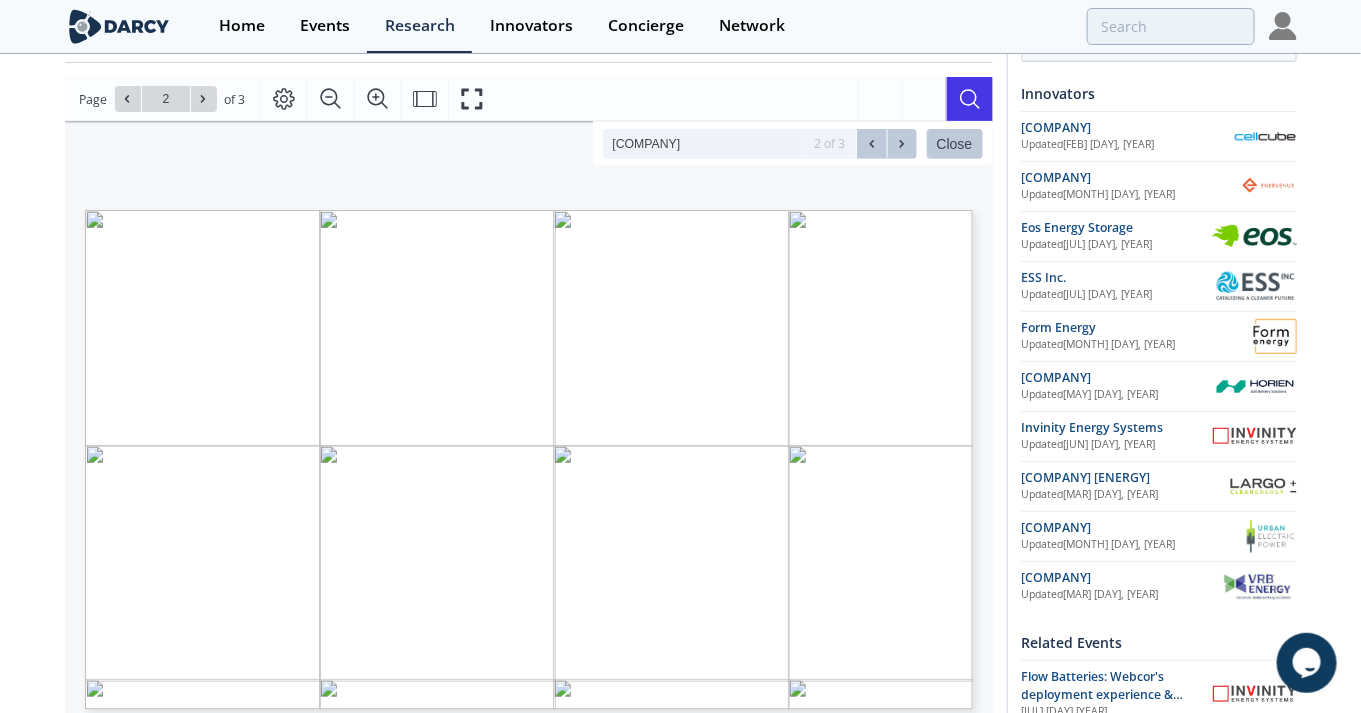 type on "1" 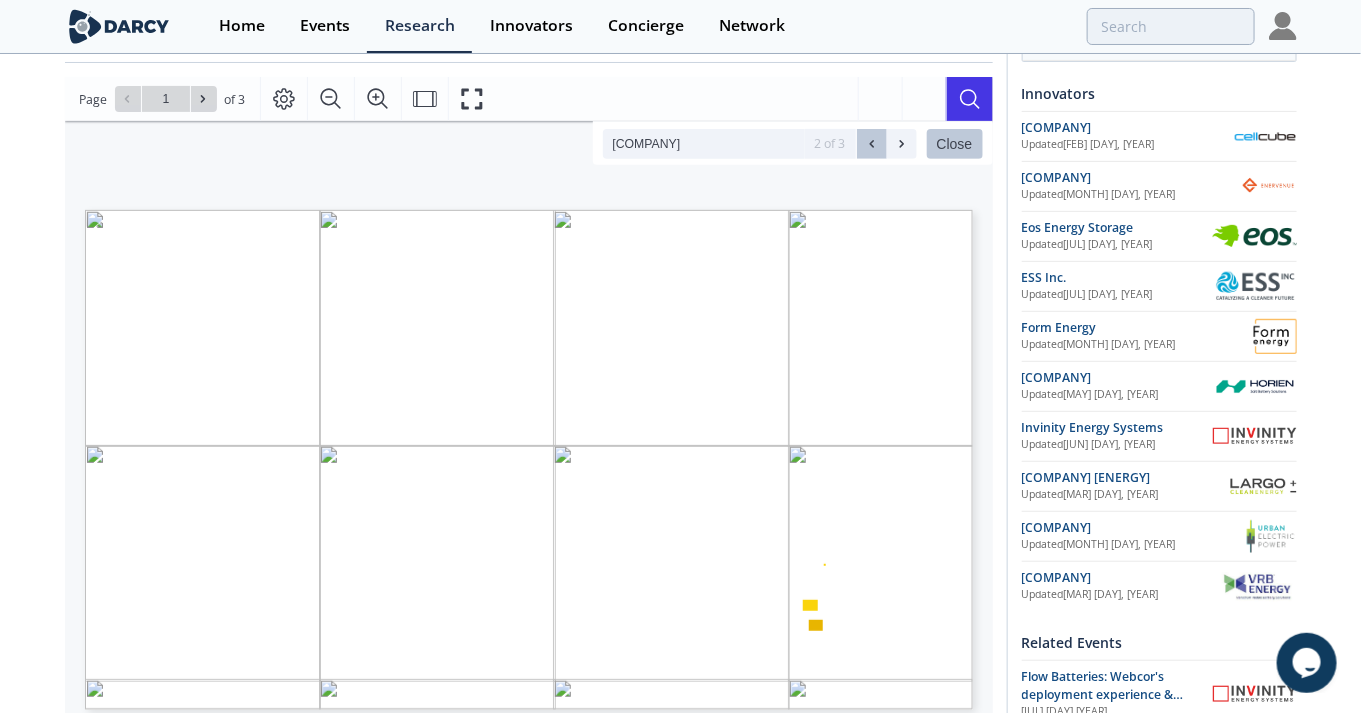 click 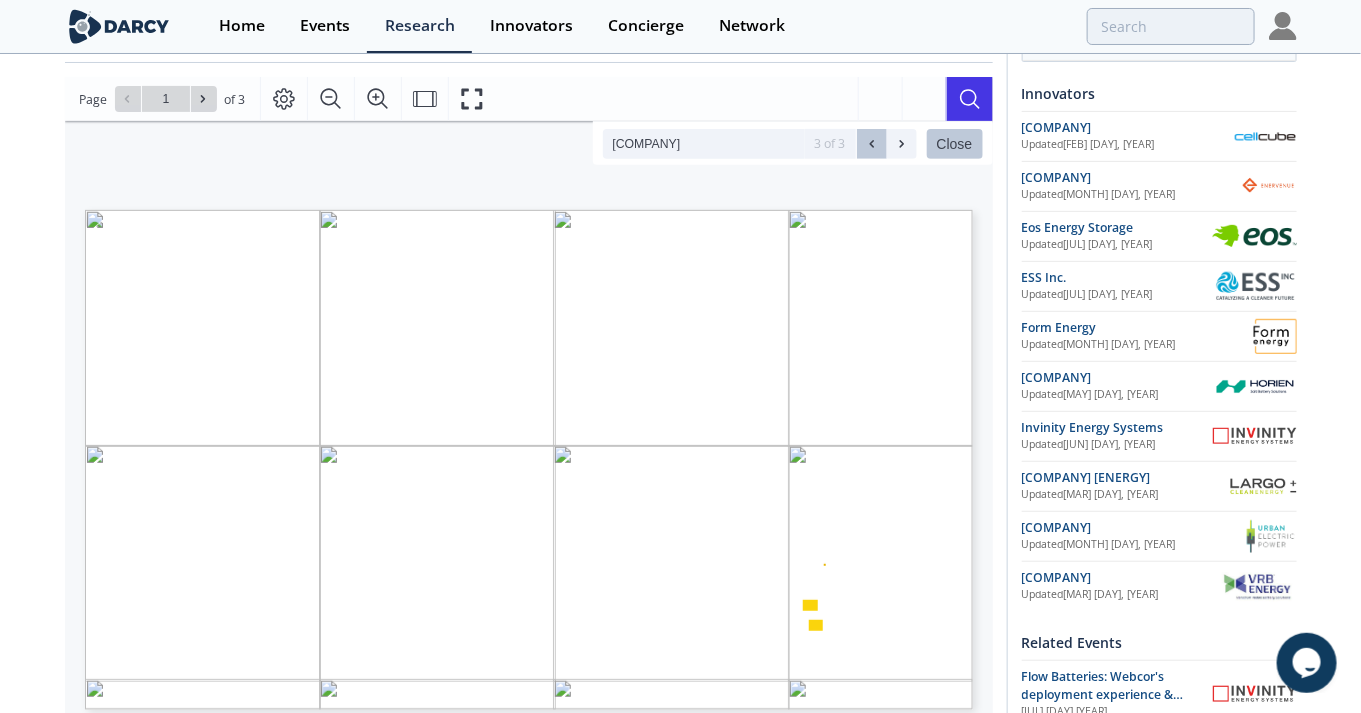 click at bounding box center (902, 144) 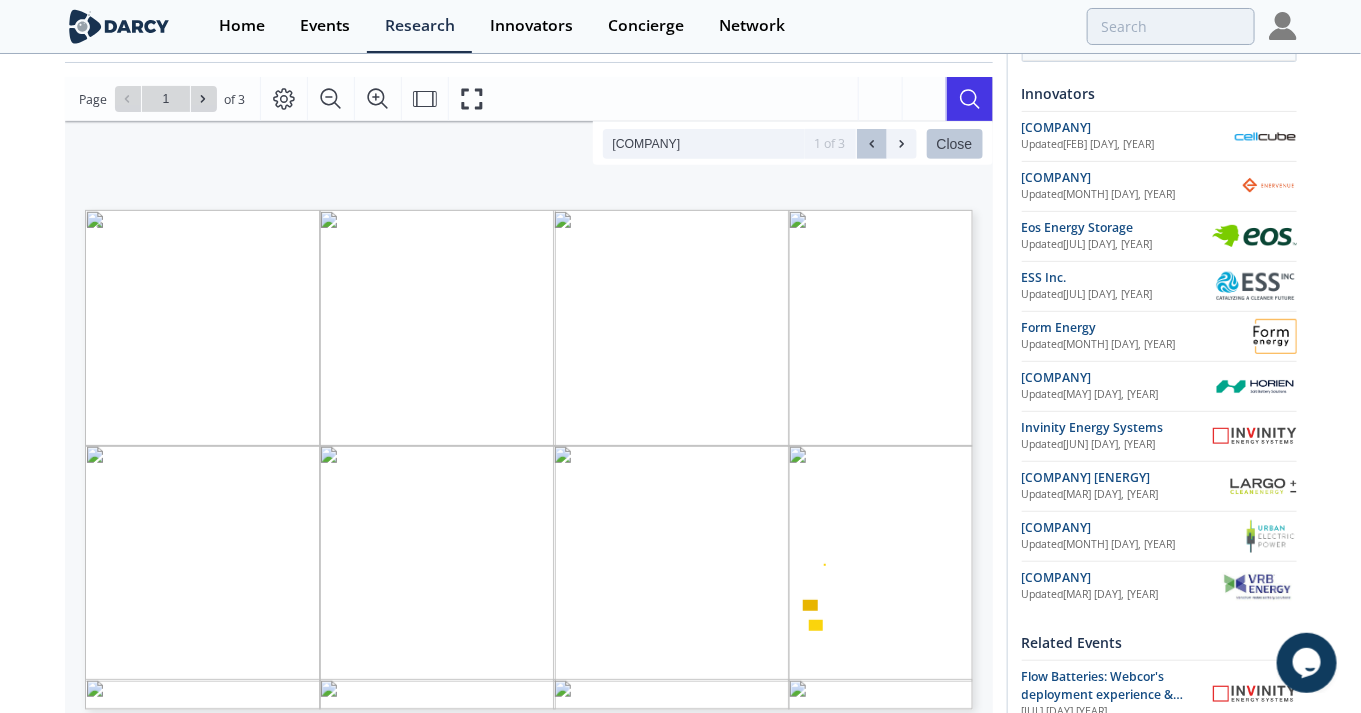 click at bounding box center [902, 144] 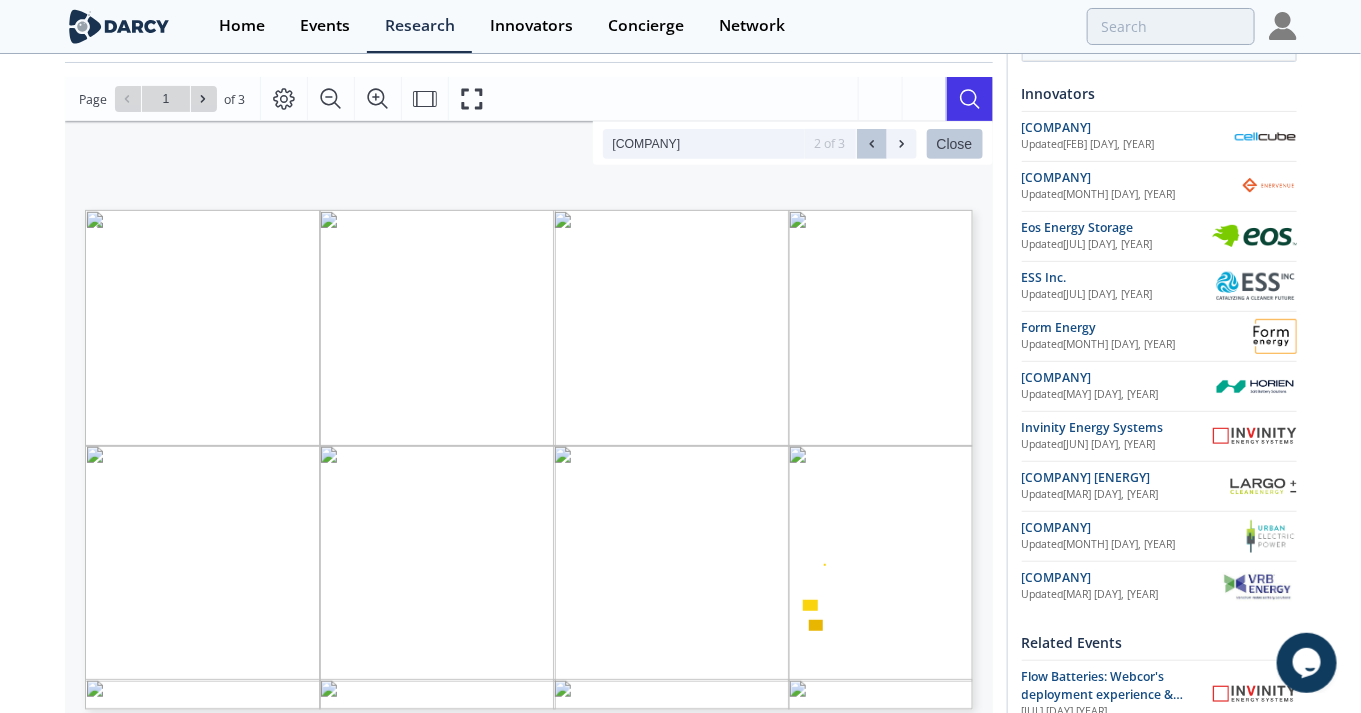 click at bounding box center [902, 144] 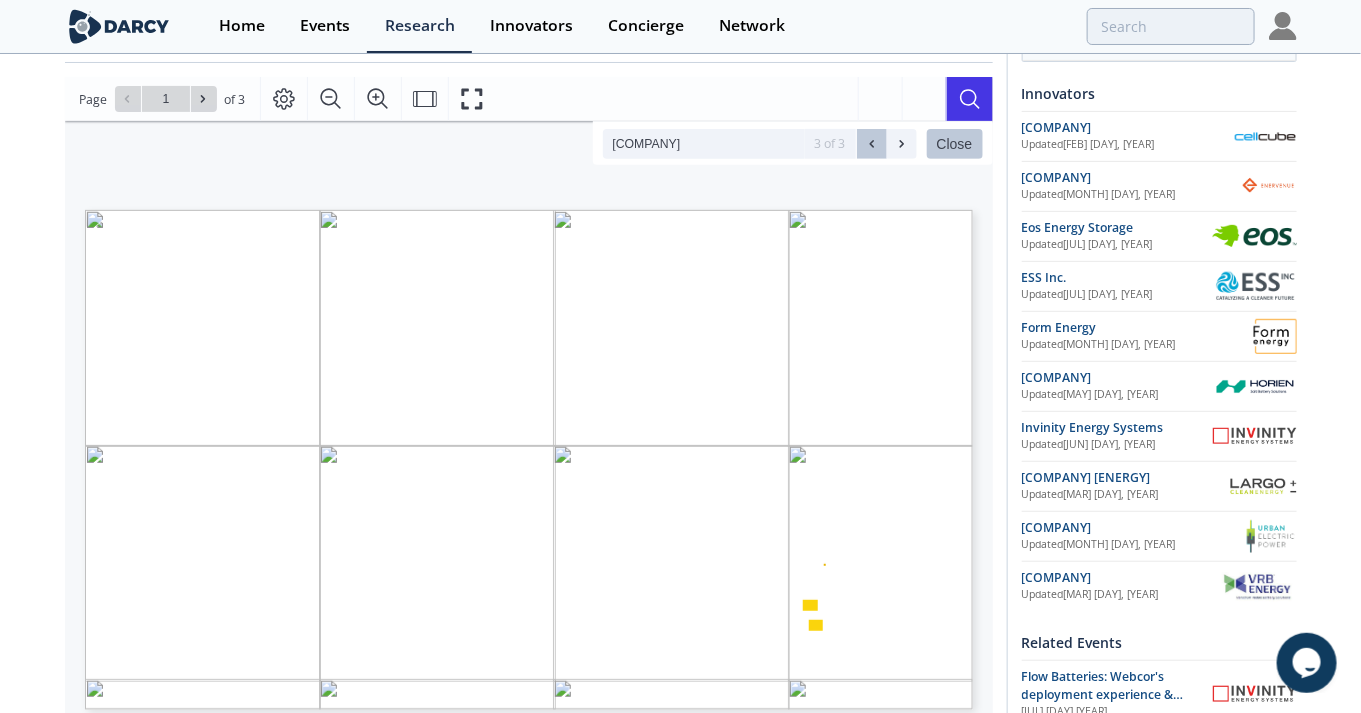 click at bounding box center [902, 144] 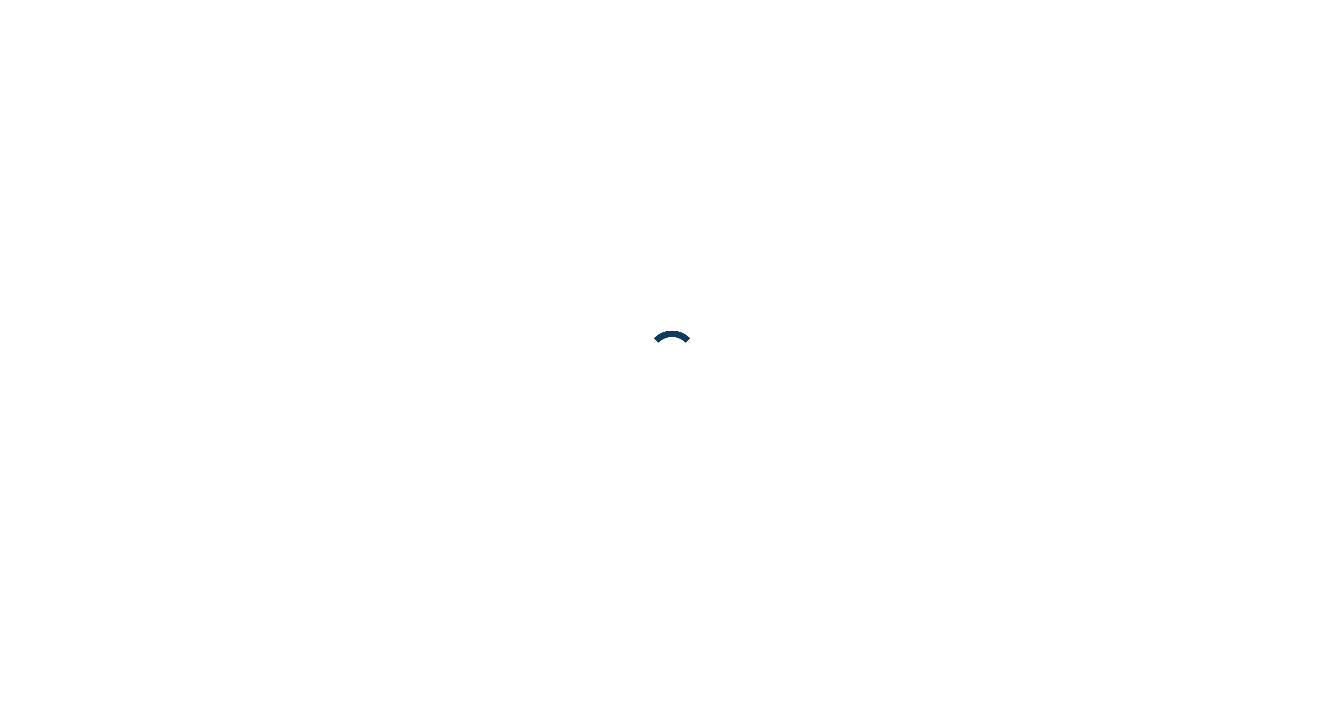 scroll, scrollTop: 0, scrollLeft: 0, axis: both 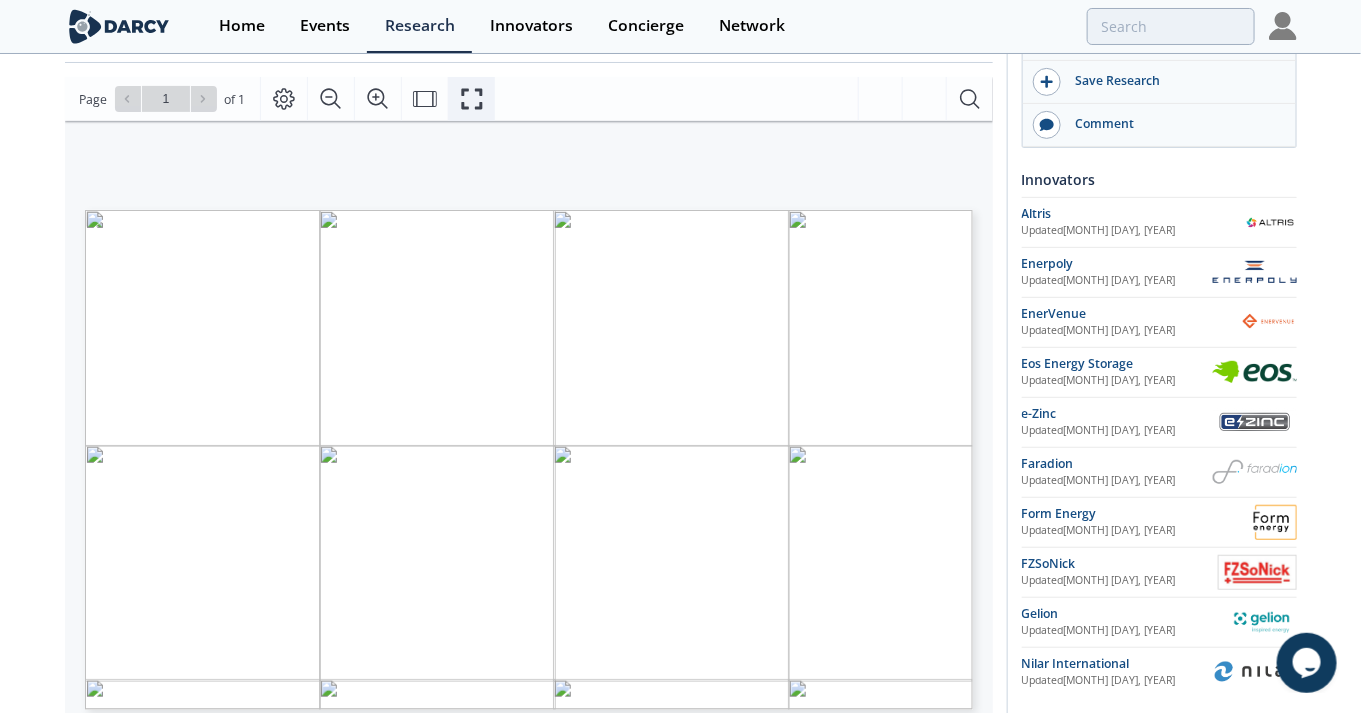 drag, startPoint x: 464, startPoint y: 91, endPoint x: 524, endPoint y: 208, distance: 131.48764 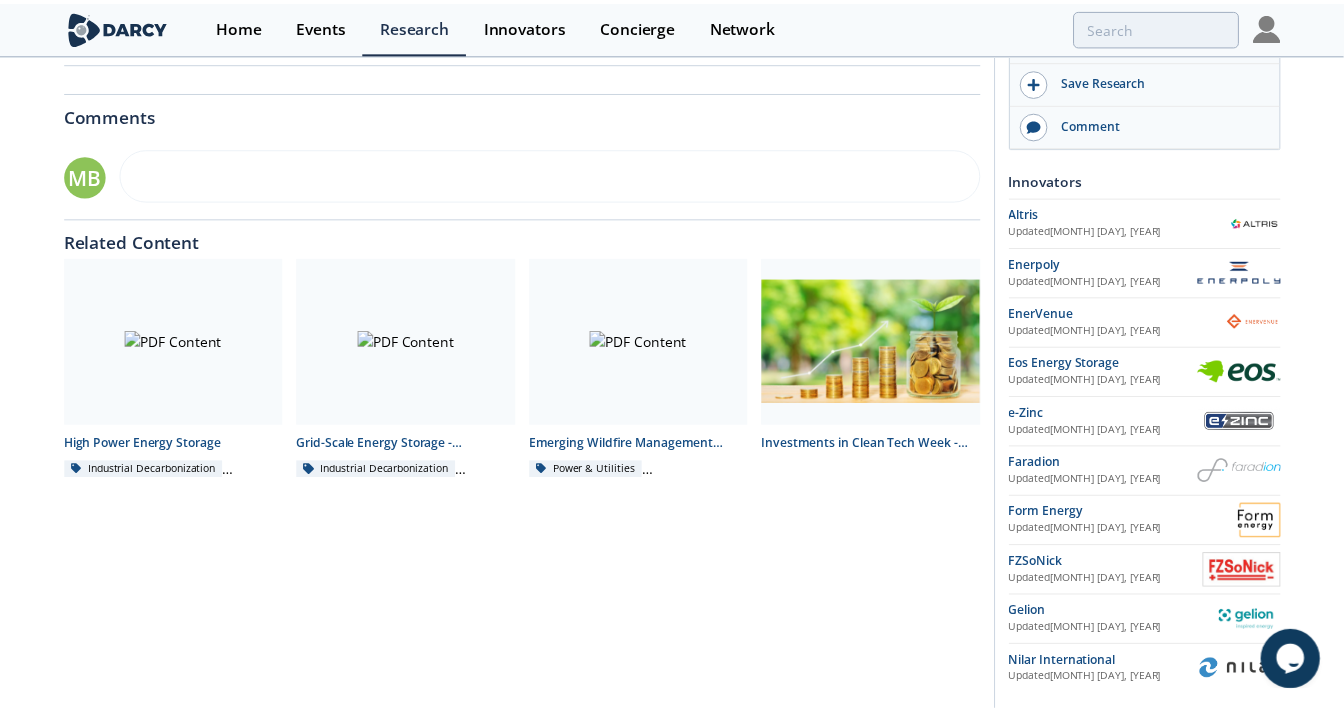 scroll, scrollTop: 0, scrollLeft: 0, axis: both 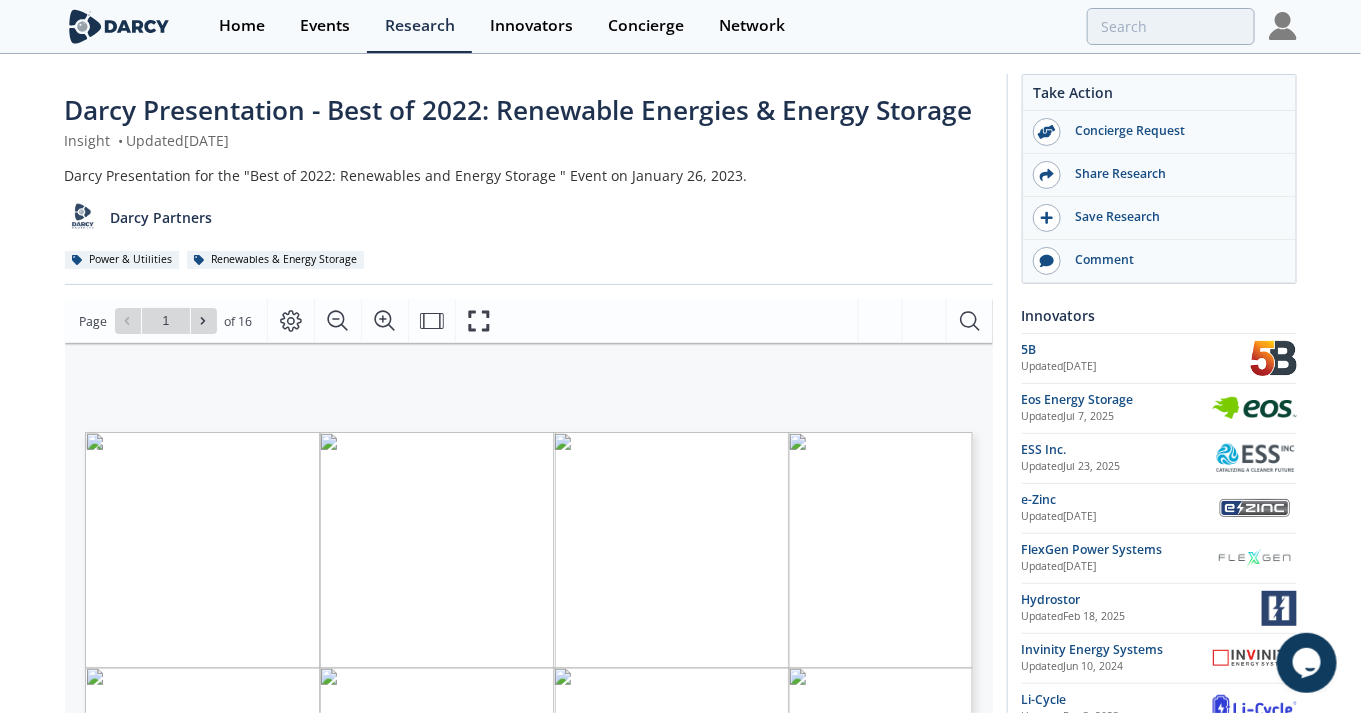 type on "2" 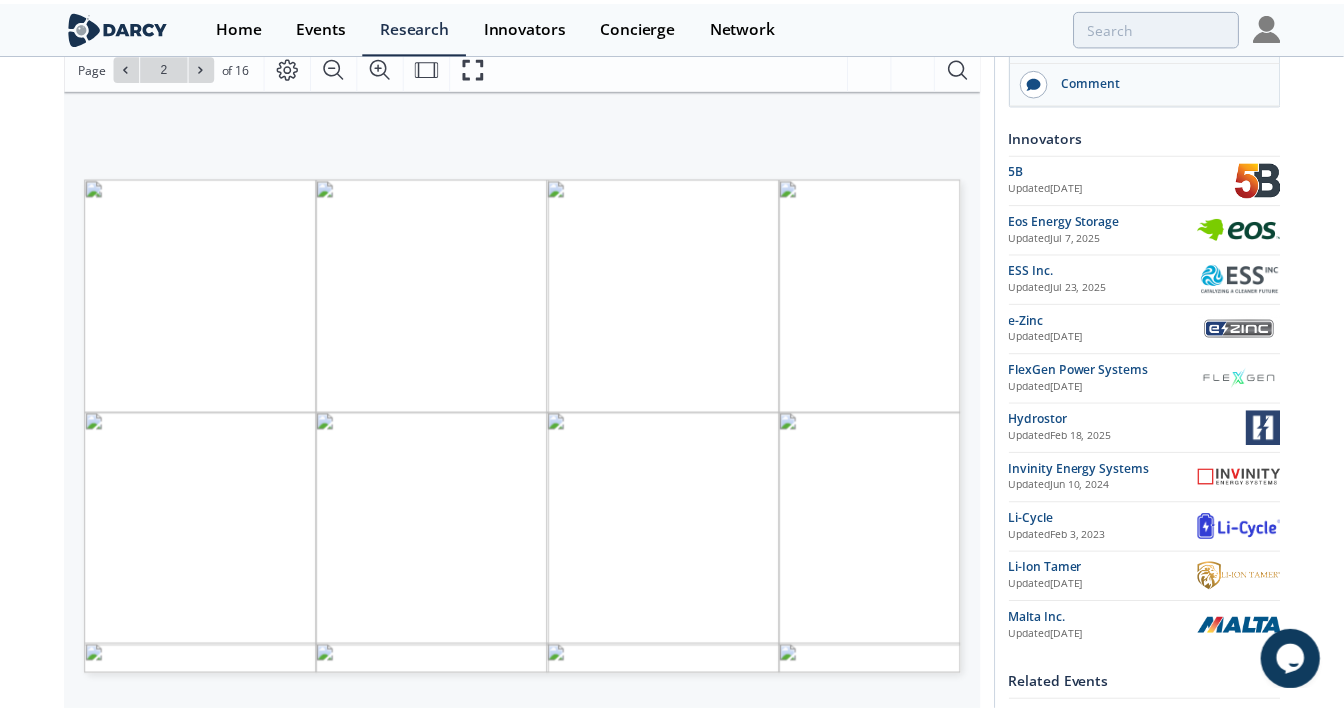 scroll, scrollTop: 222, scrollLeft: 0, axis: vertical 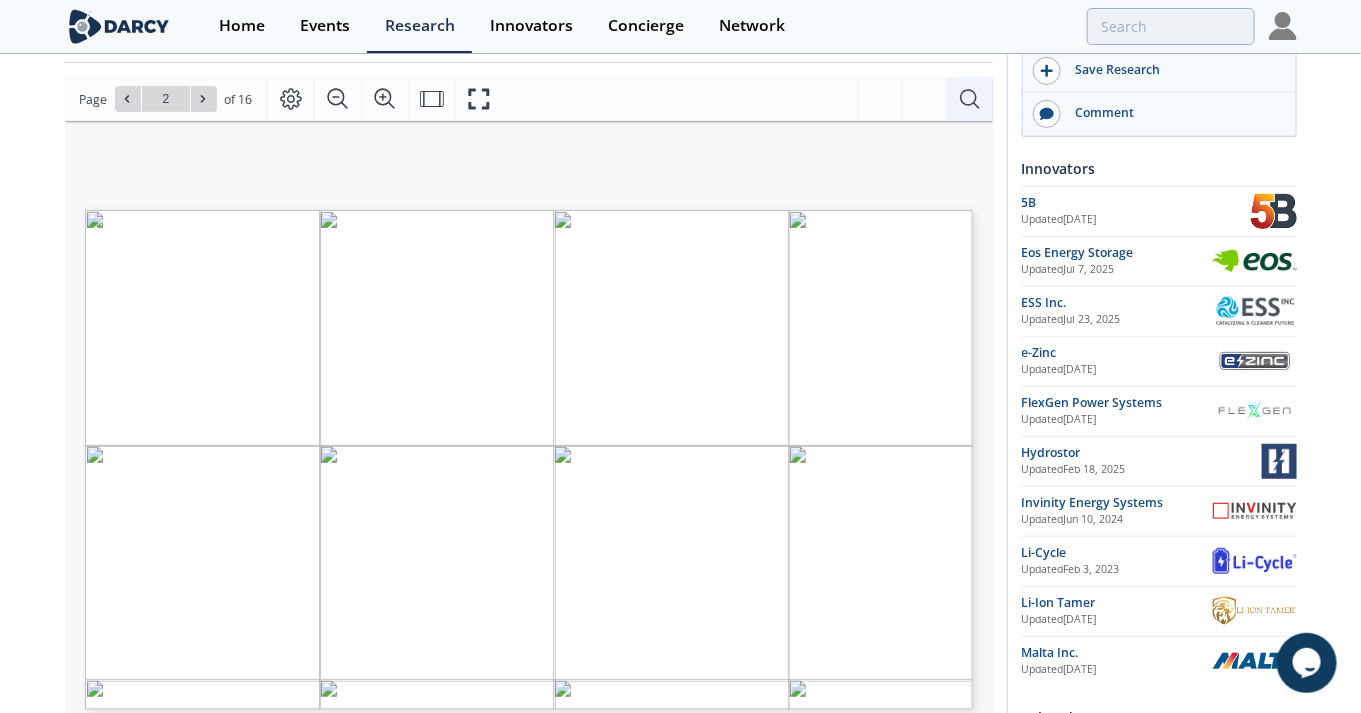 click 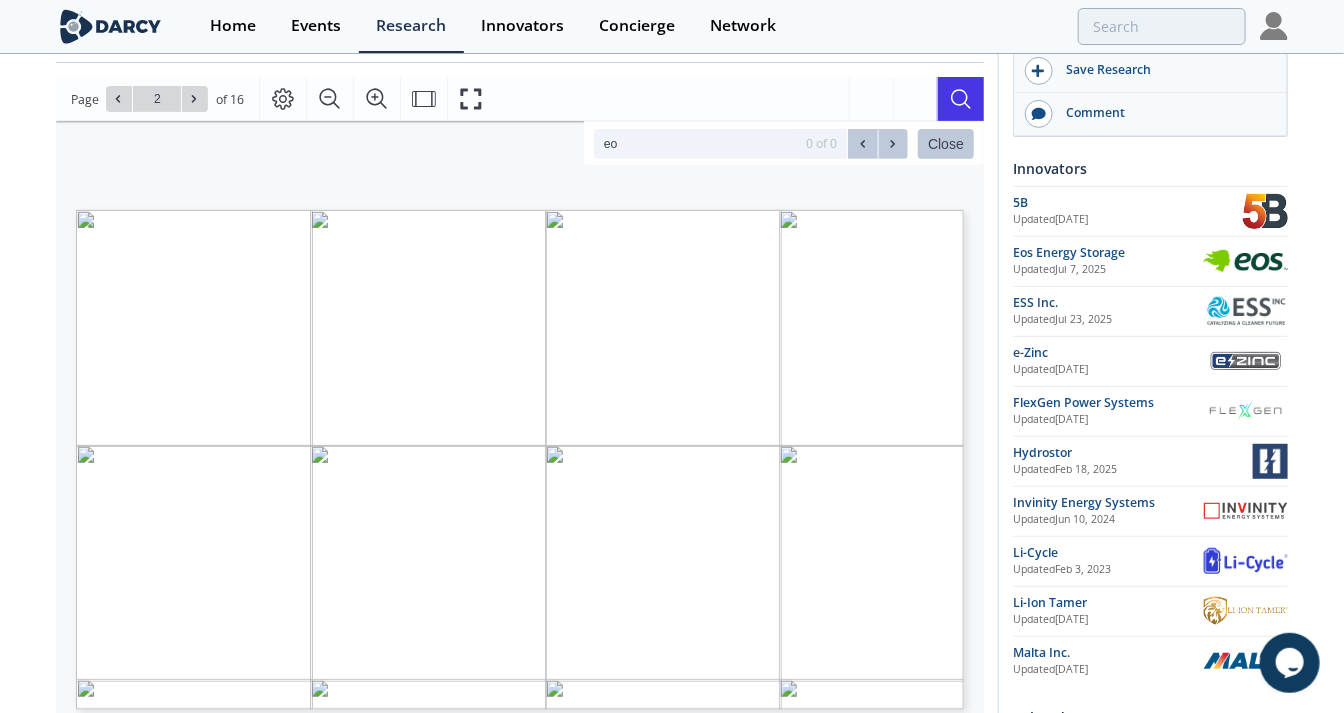 type on "eos" 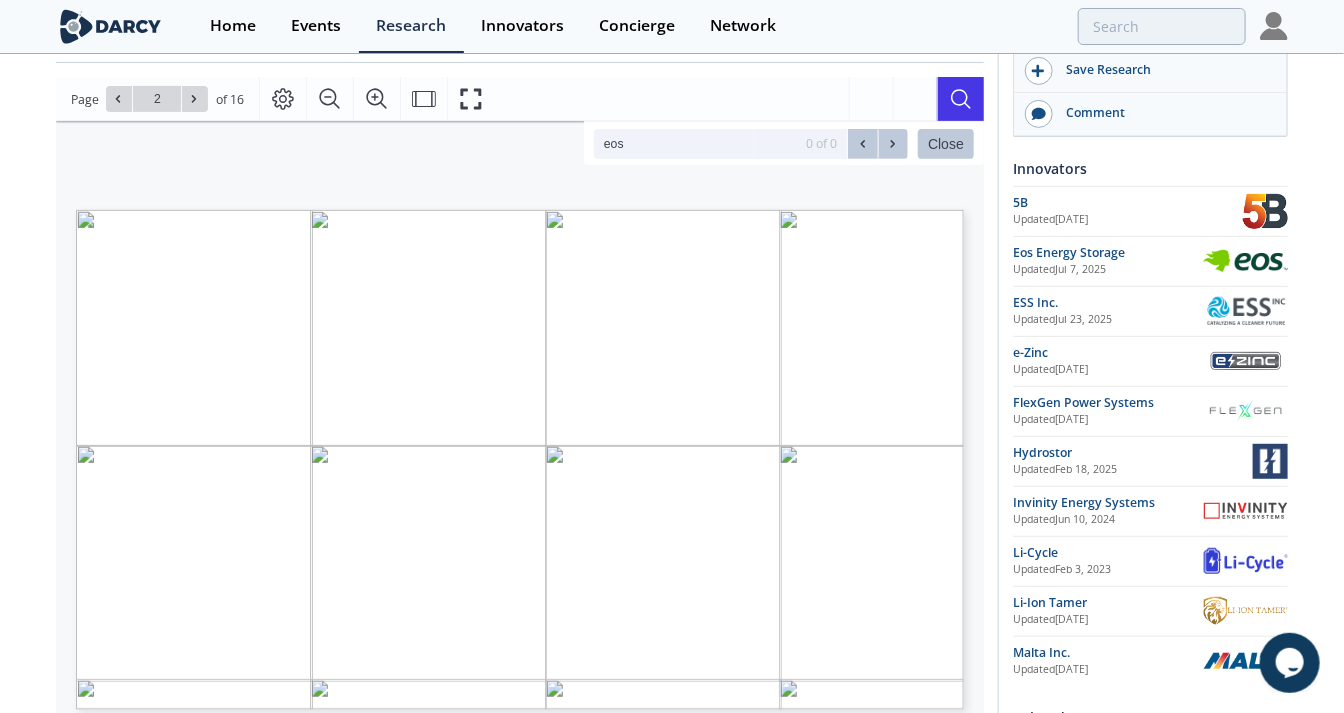 type on "5" 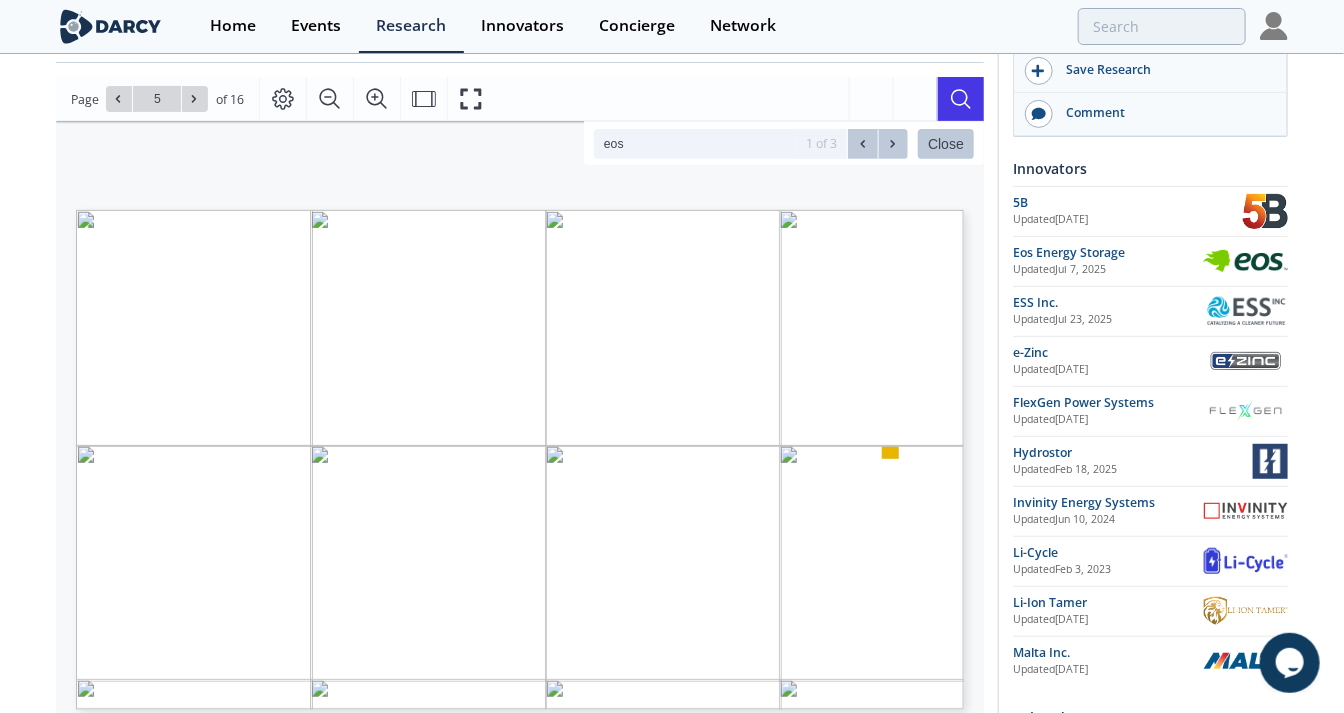 type on "eos" 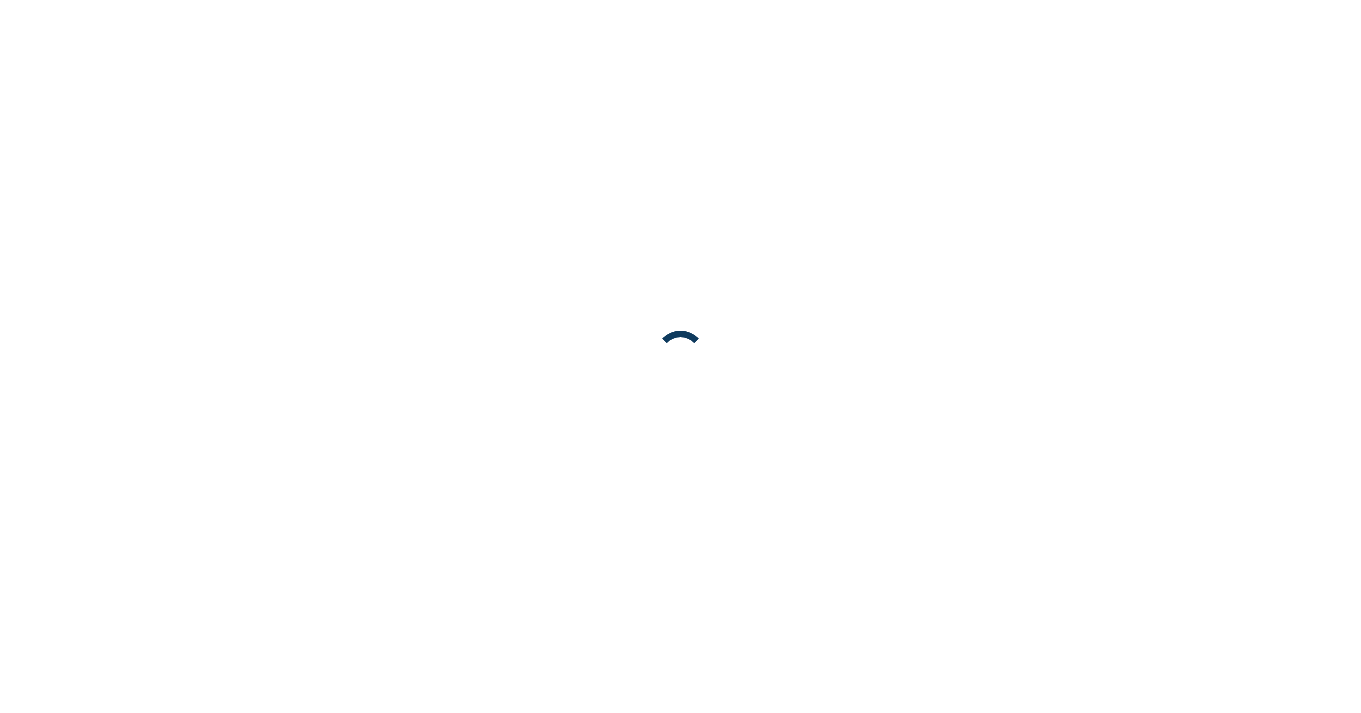 scroll, scrollTop: 0, scrollLeft: 0, axis: both 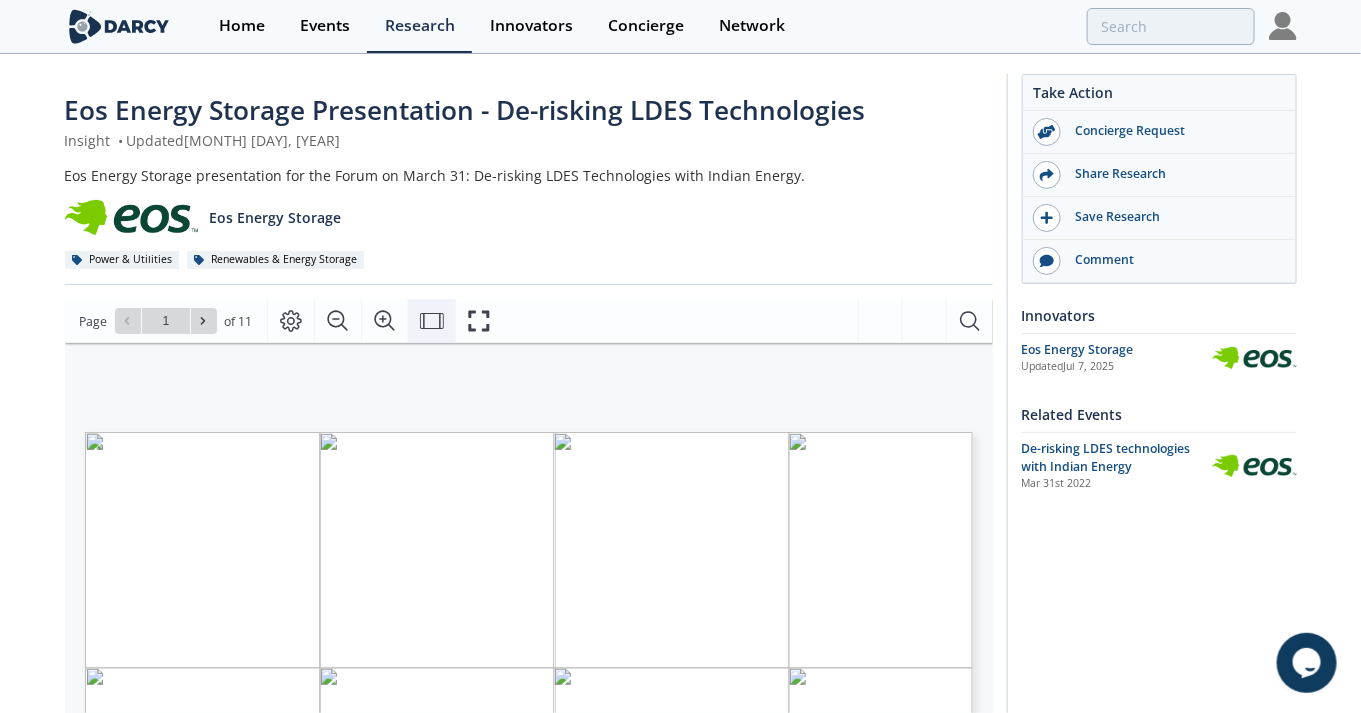 click at bounding box center (431, 321) 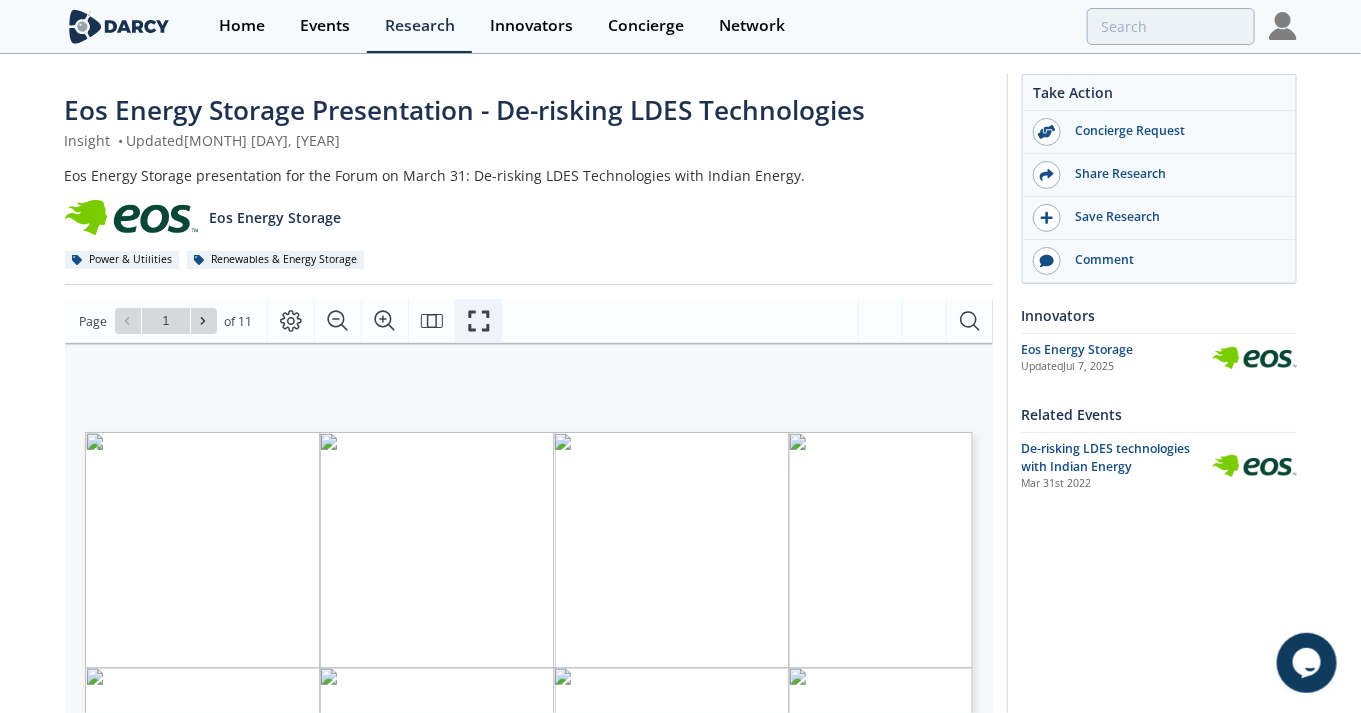 click 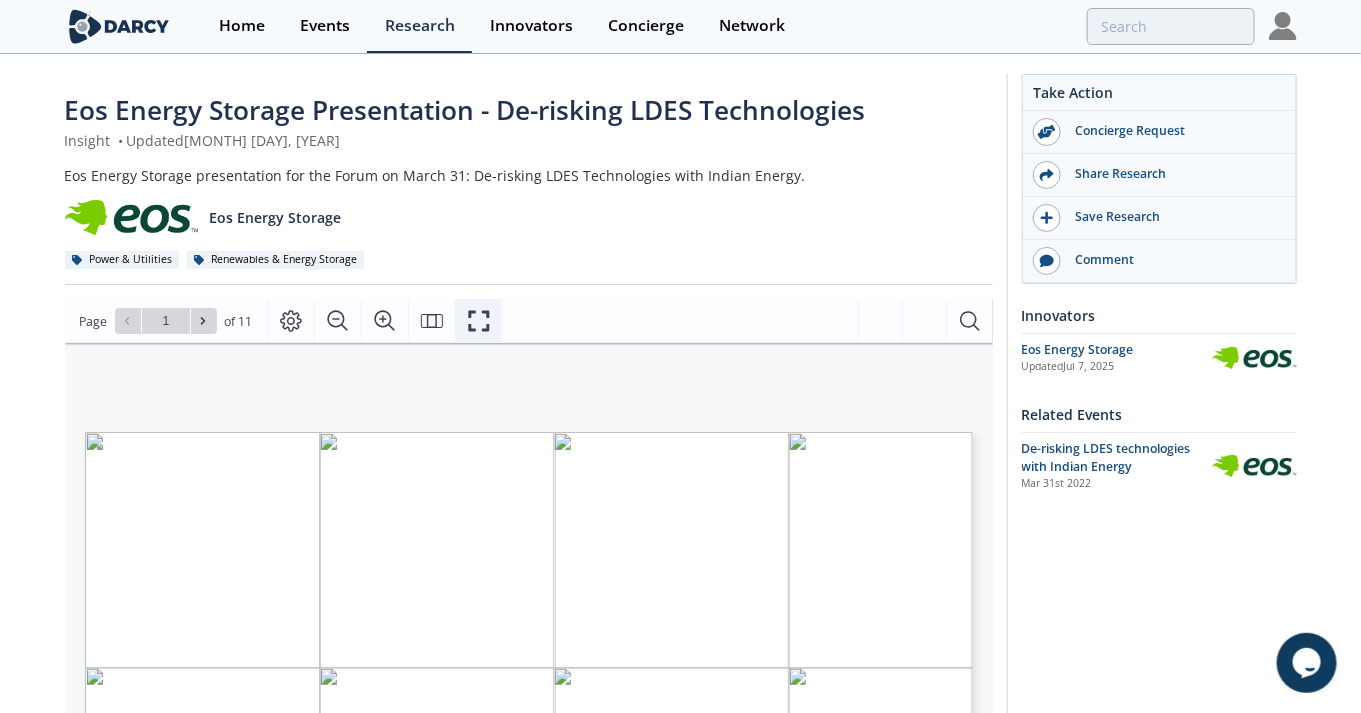 click 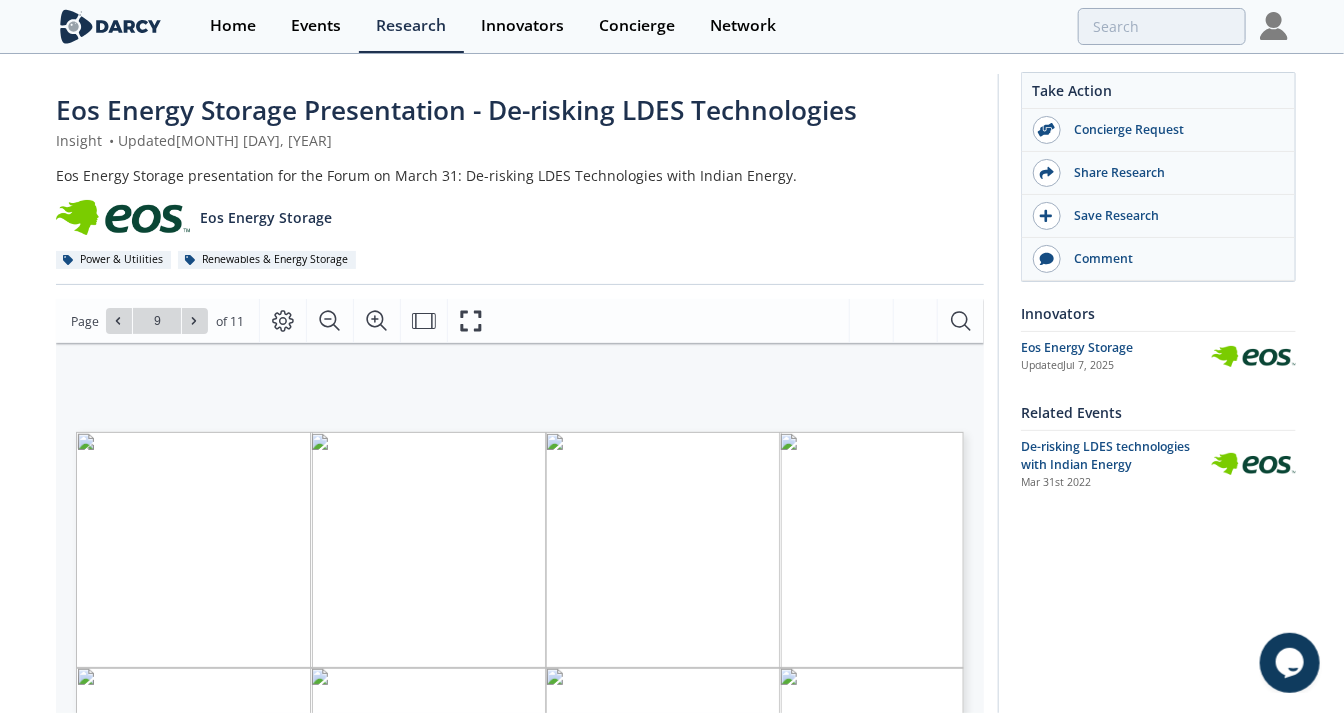 scroll, scrollTop: 222, scrollLeft: 0, axis: vertical 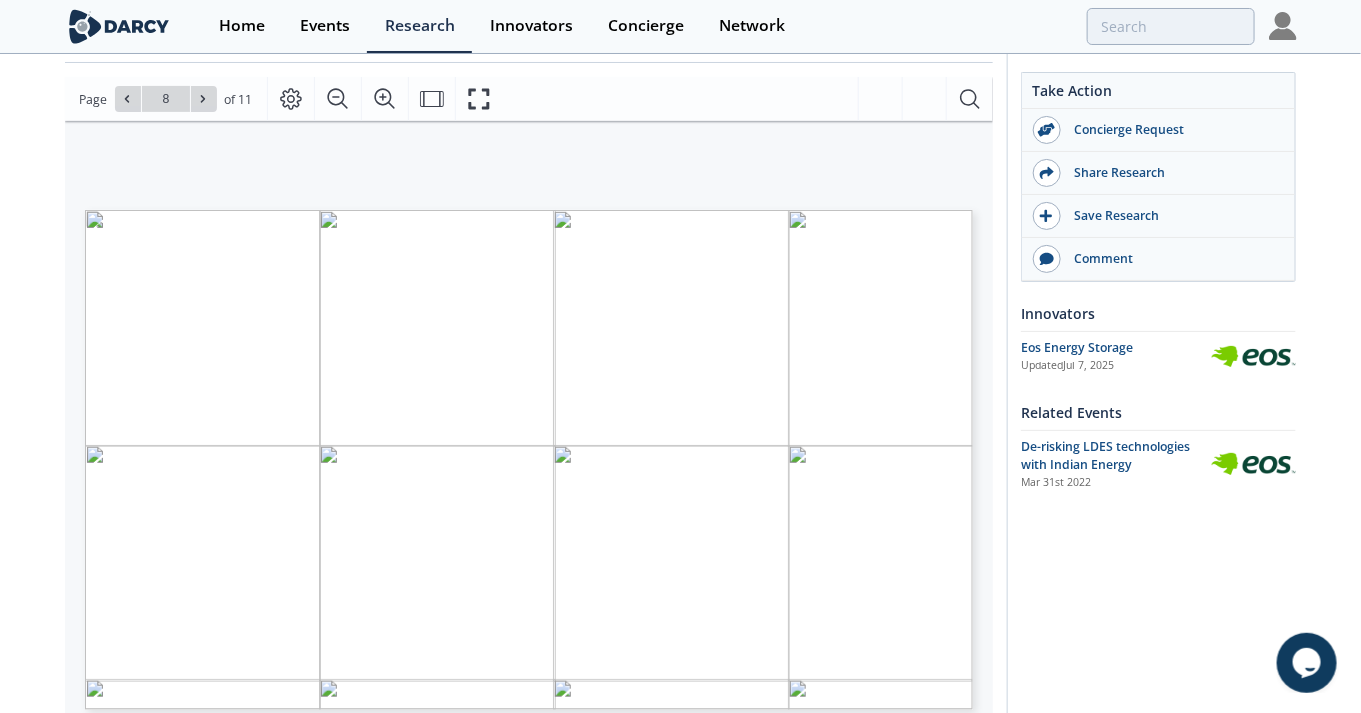 click at bounding box center (757, 602) 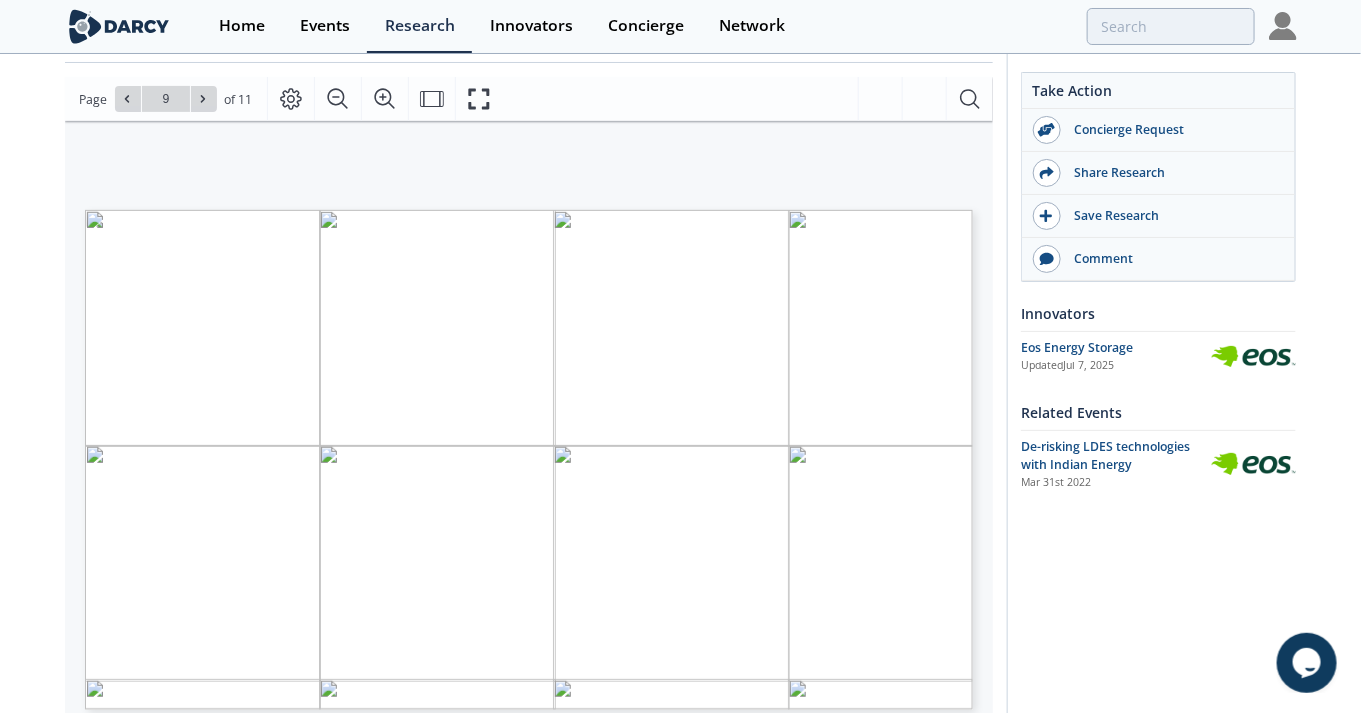 type on "10" 